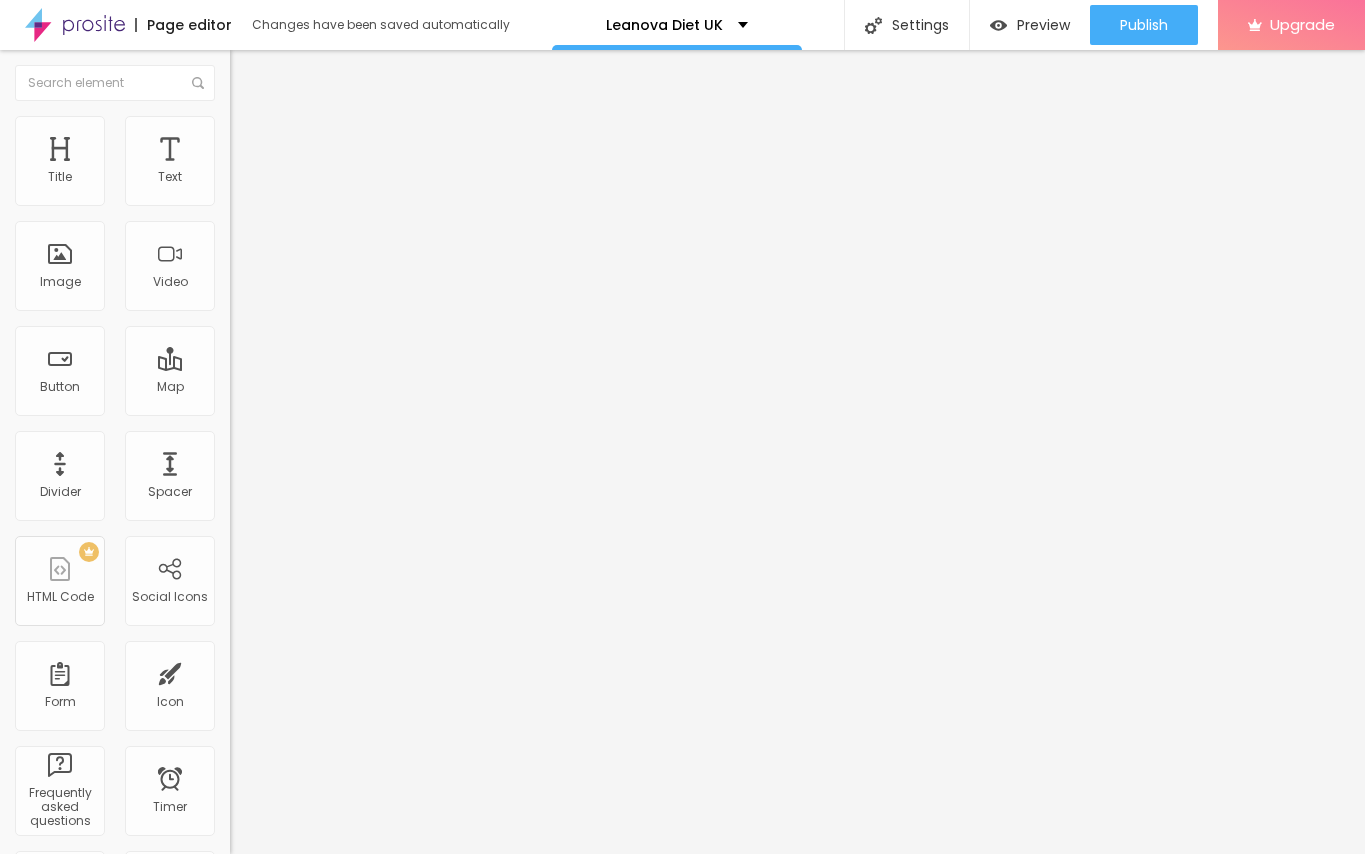 scroll, scrollTop: 0, scrollLeft: 0, axis: both 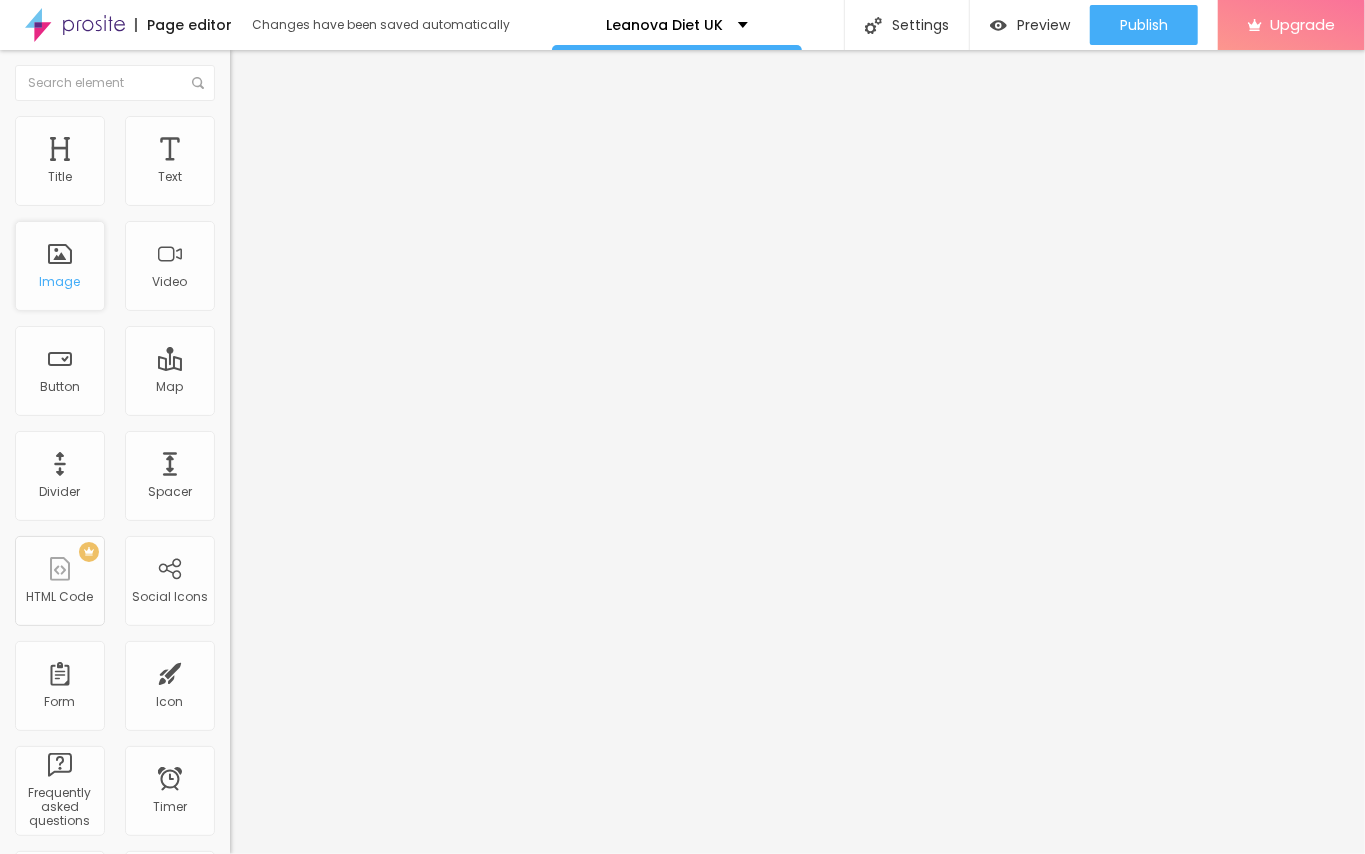 click on "Image" at bounding box center [60, 282] 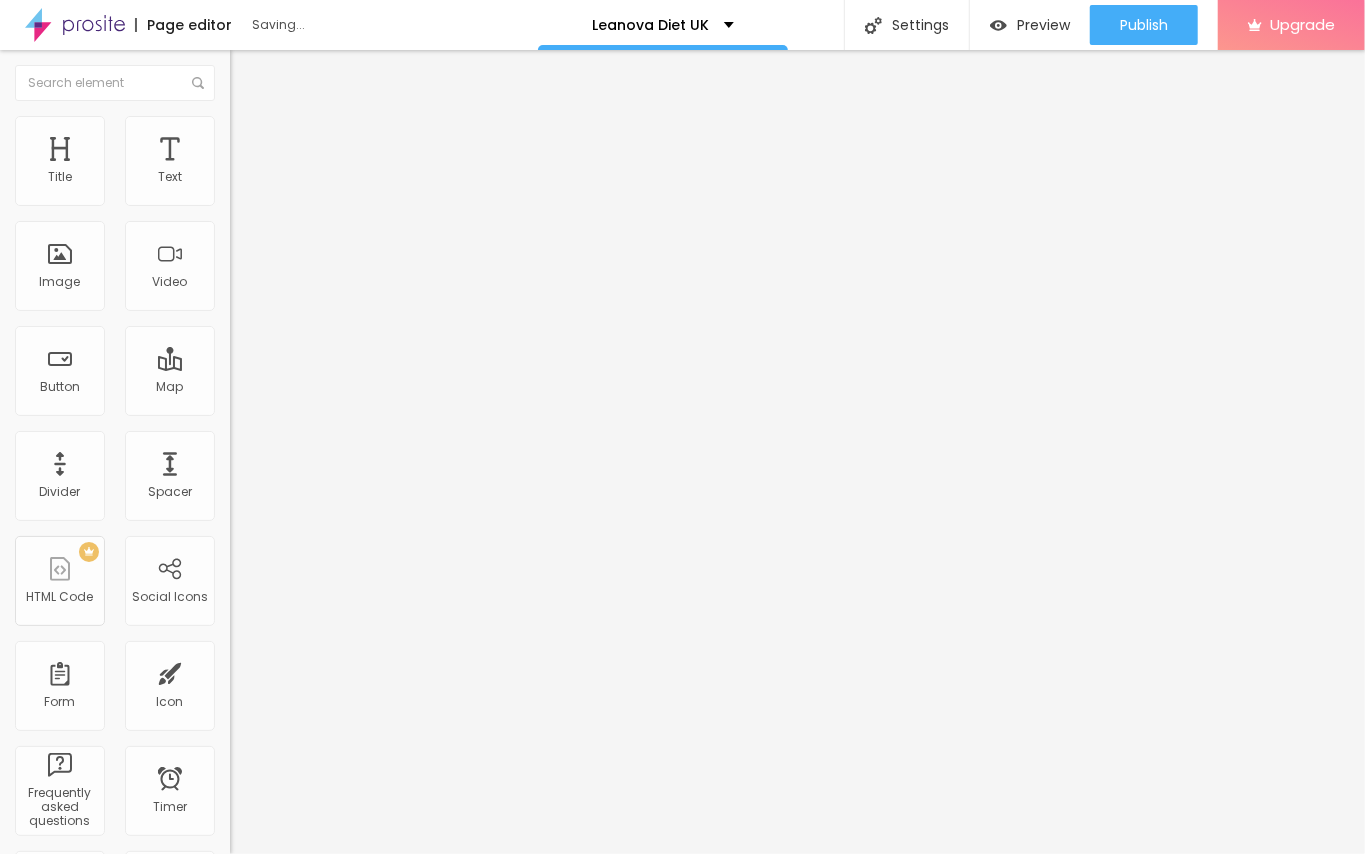 click on "Add image" at bounding box center (271, 163) 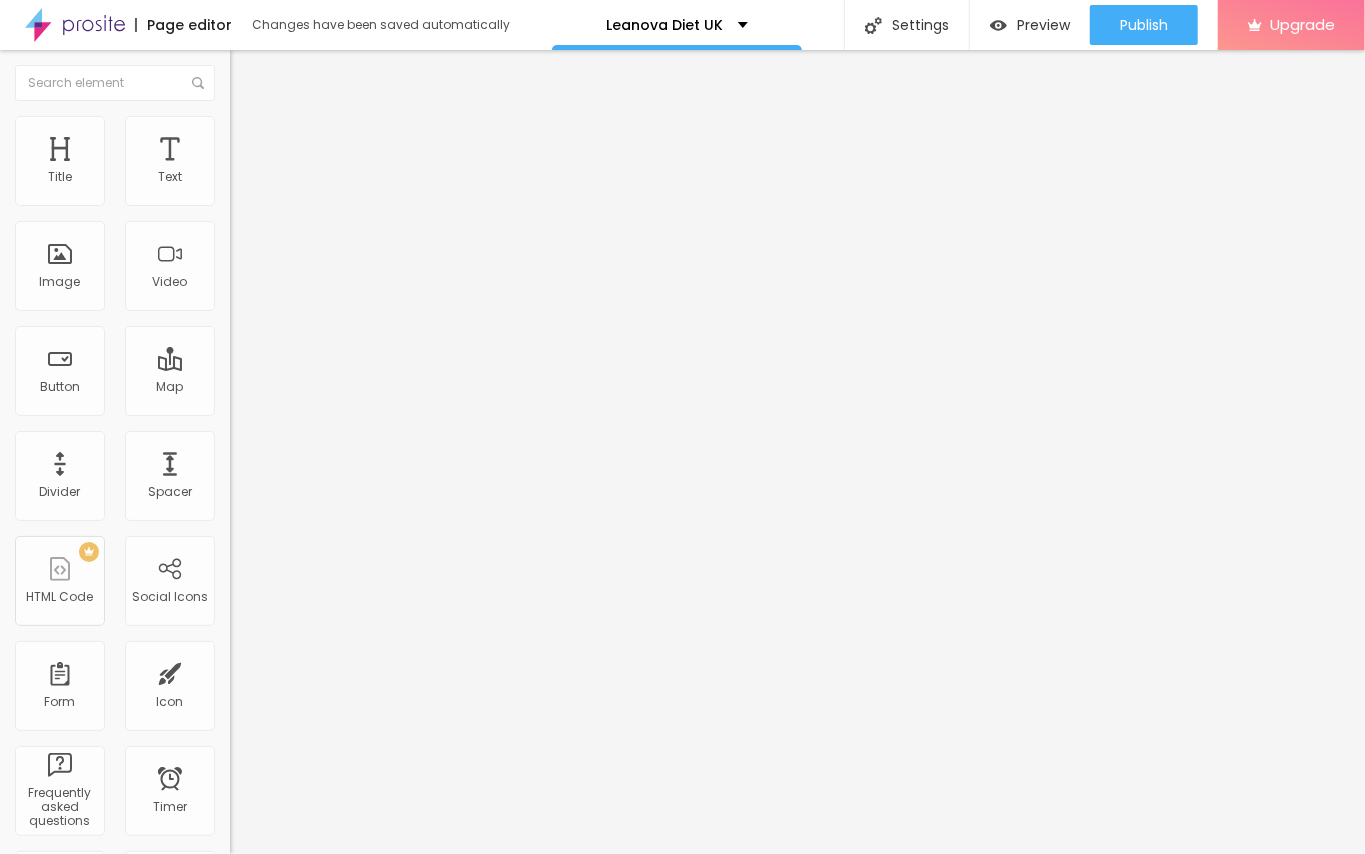 click at bounding box center (682, 993) 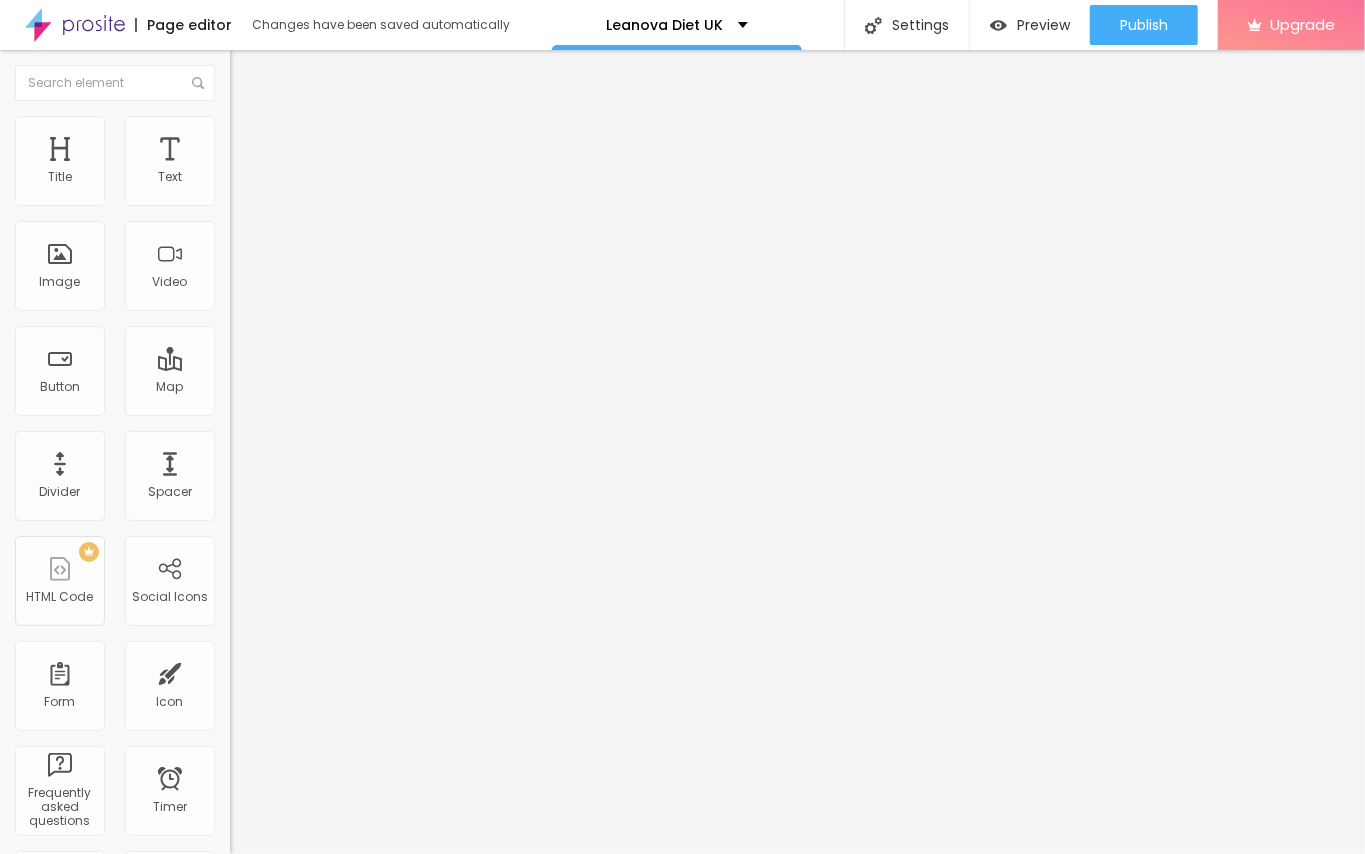 click at bounding box center (350, 192) 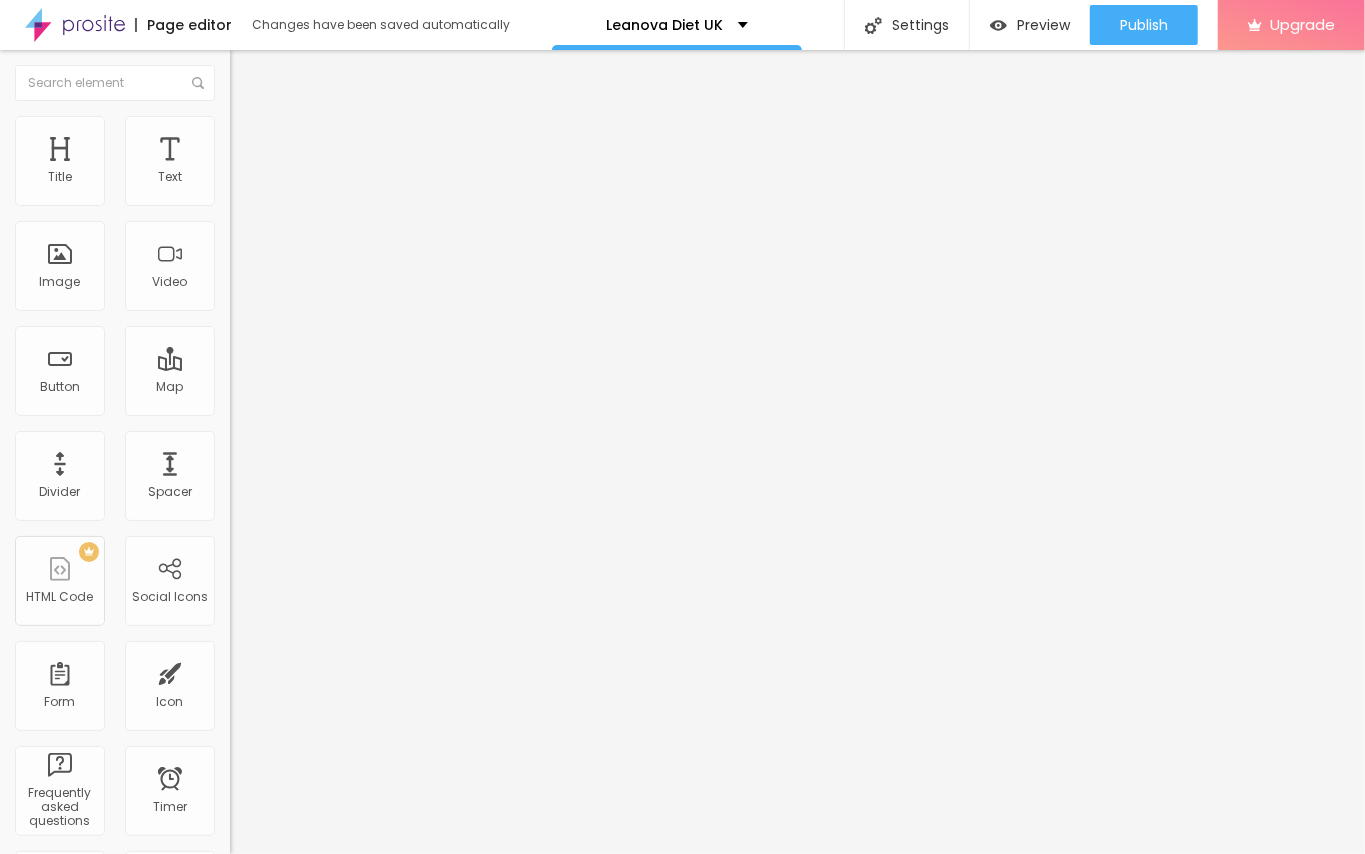 type on "Leanova Diet UK" 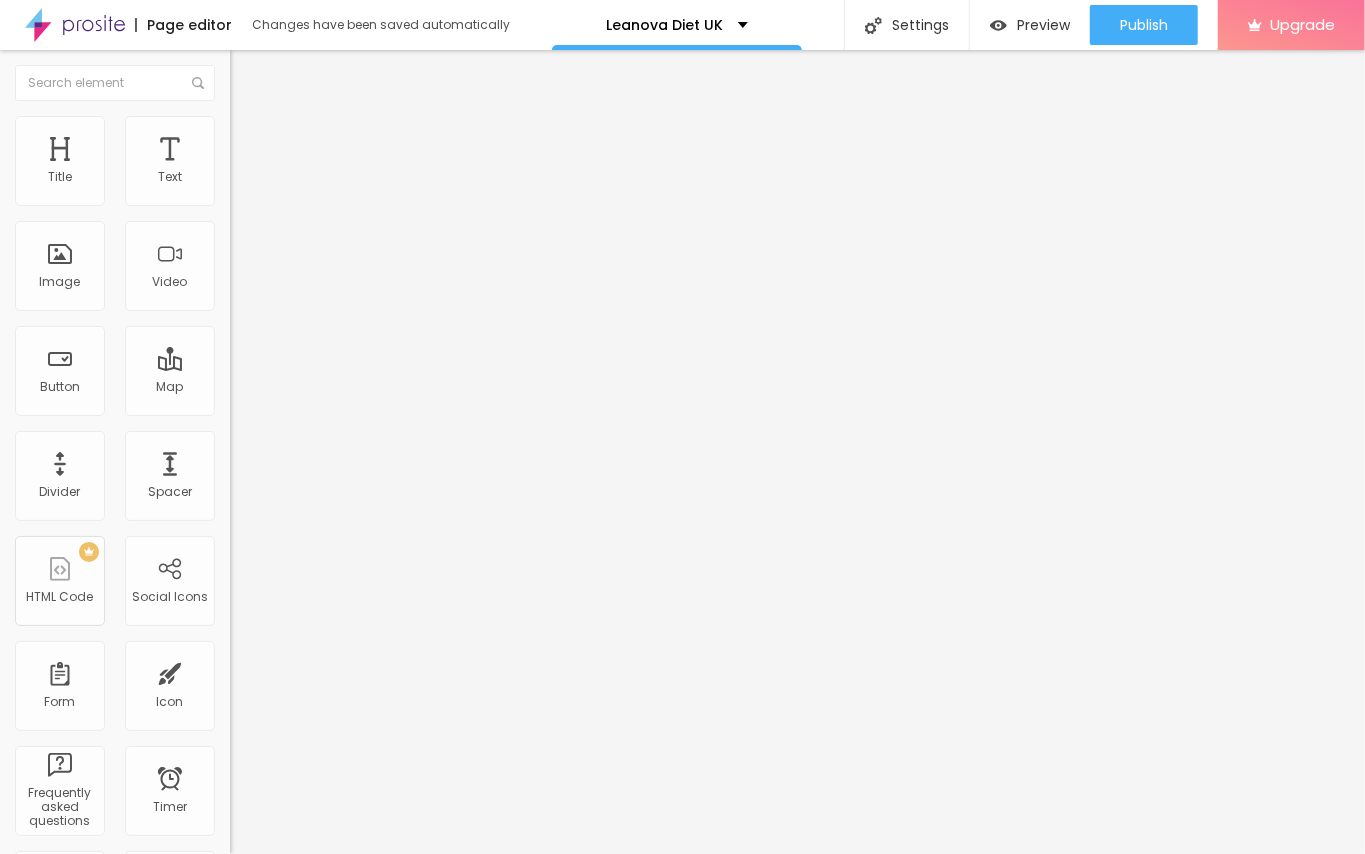 click on "https://" at bounding box center (350, 400) 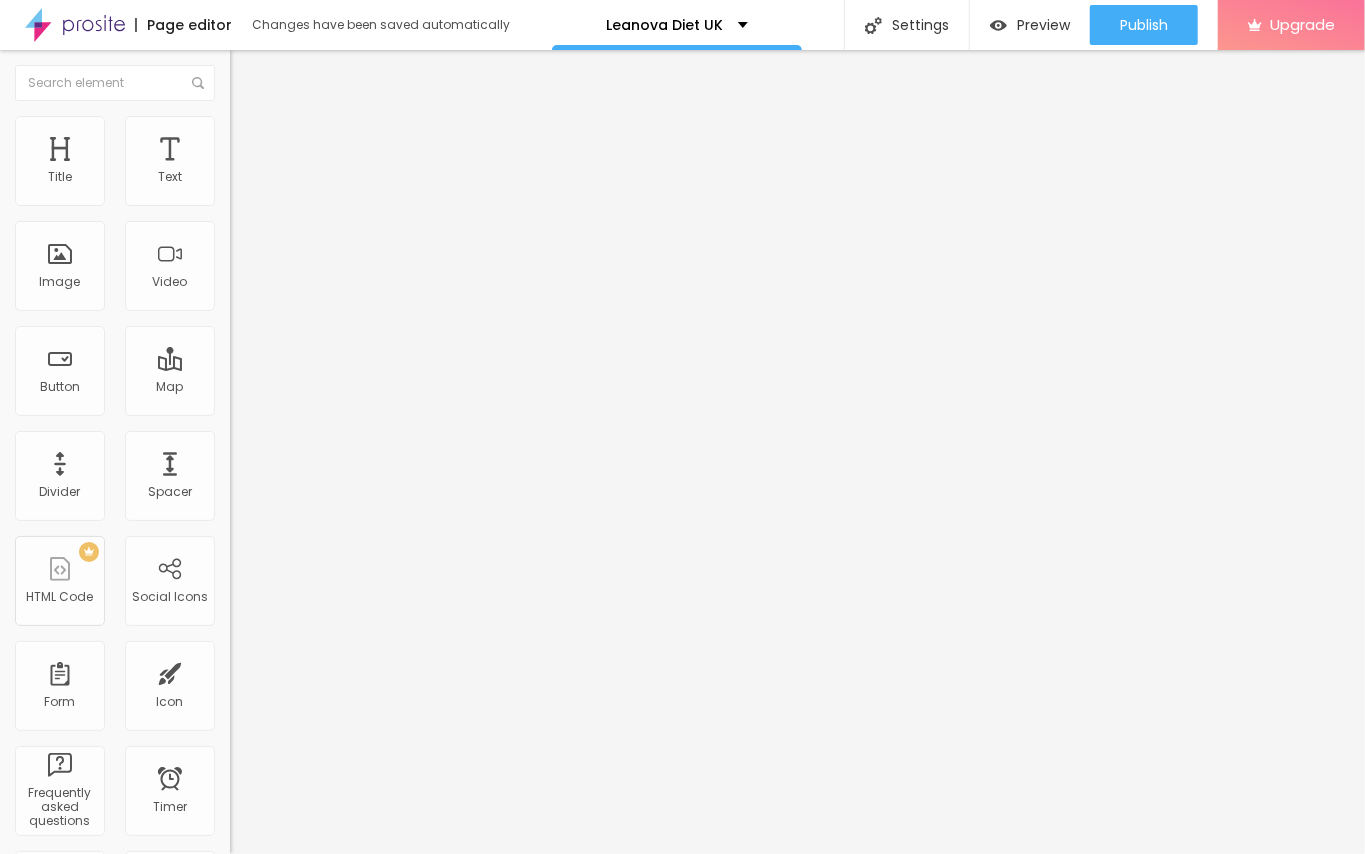 click on "https://" at bounding box center (350, 400) 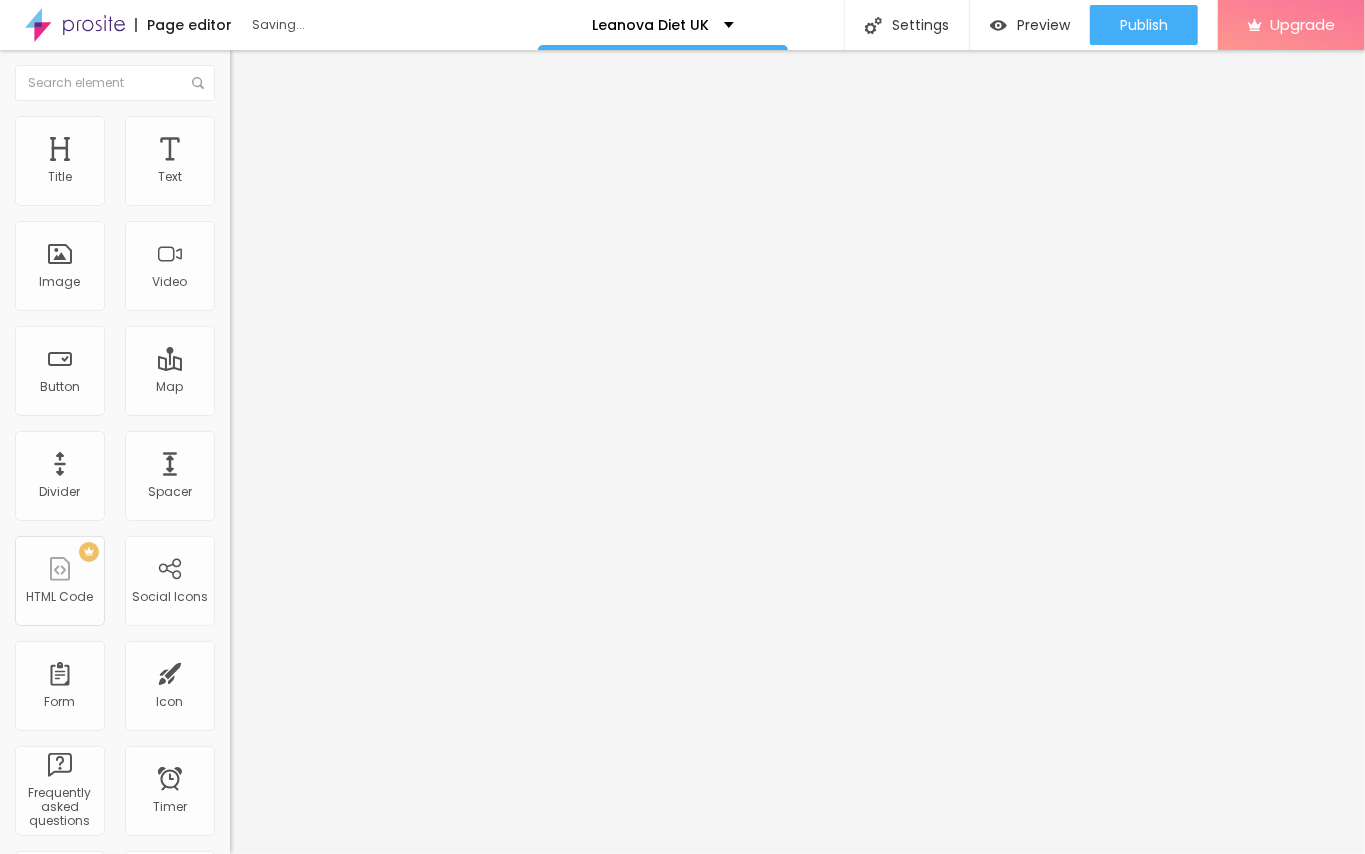 click on "Advanced" at bounding box center (280, 149) 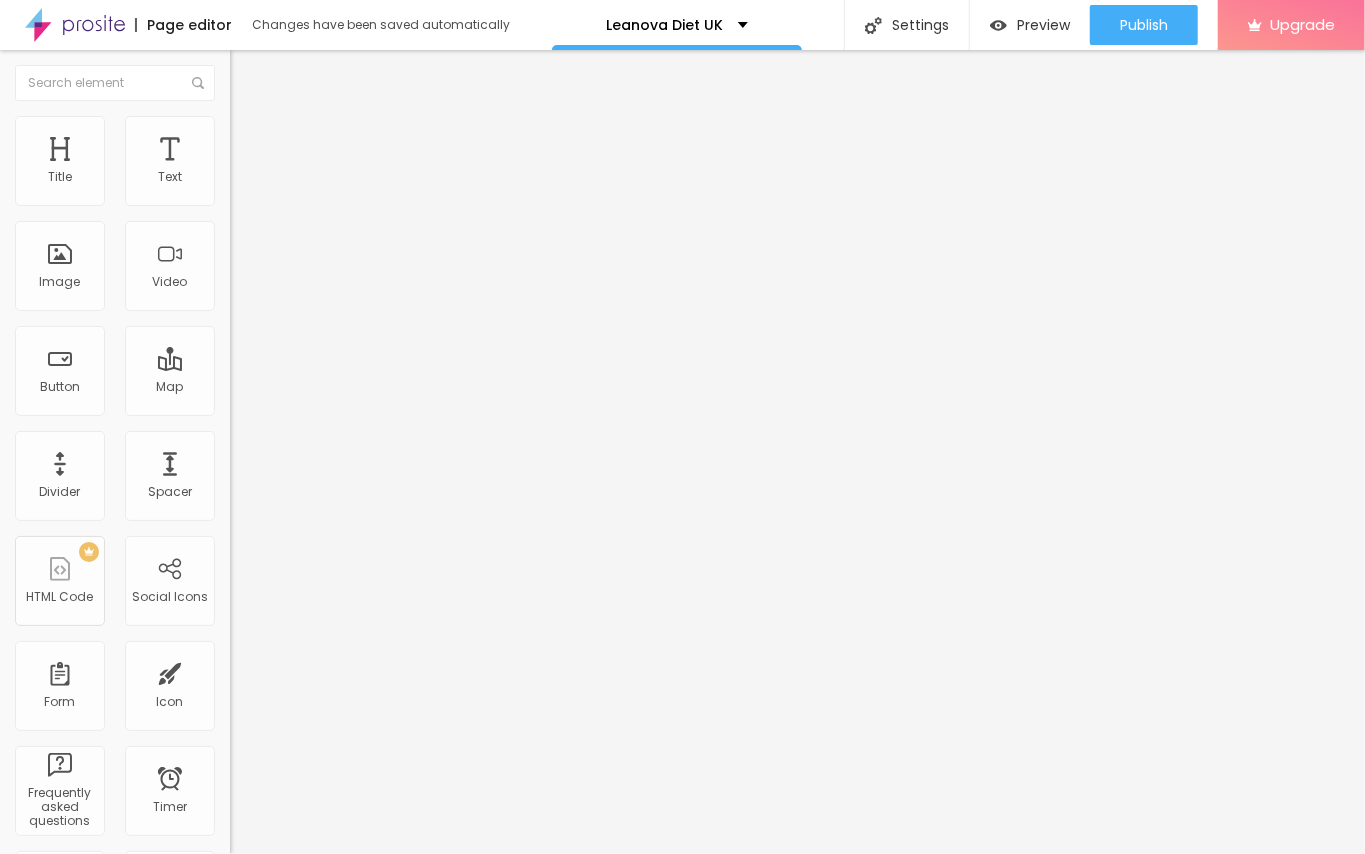 click on "Style" at bounding box center (345, 126) 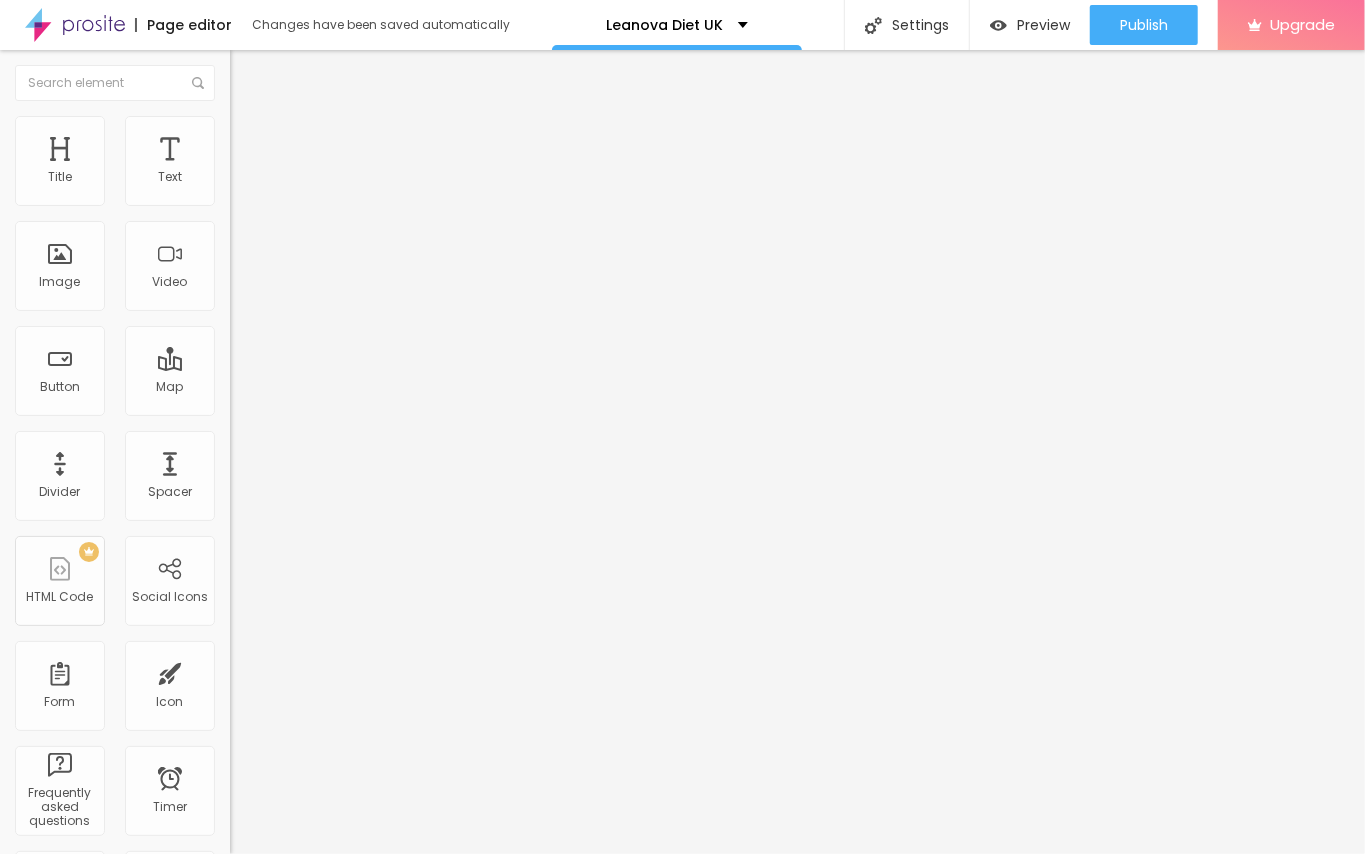 type on "85" 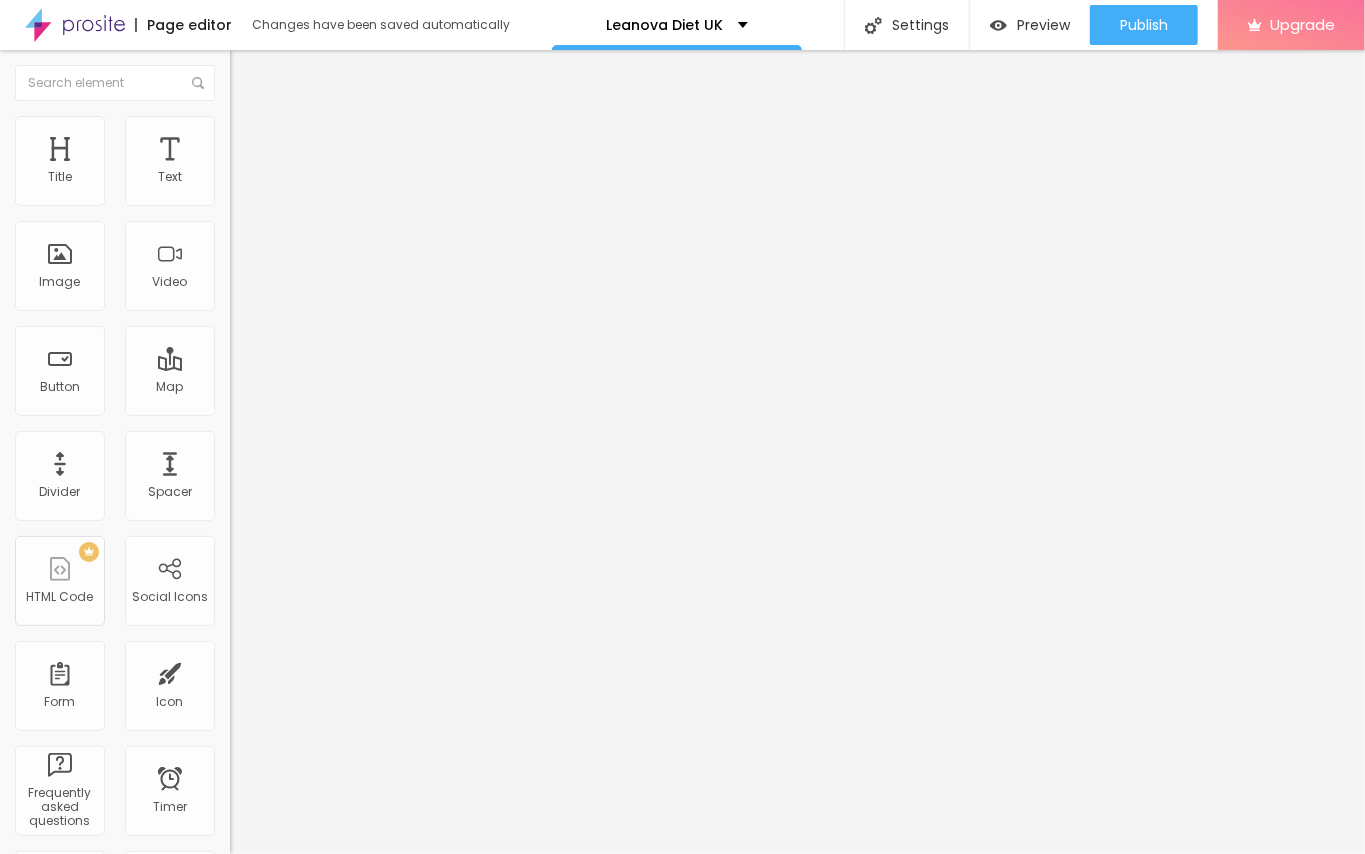 type on "85" 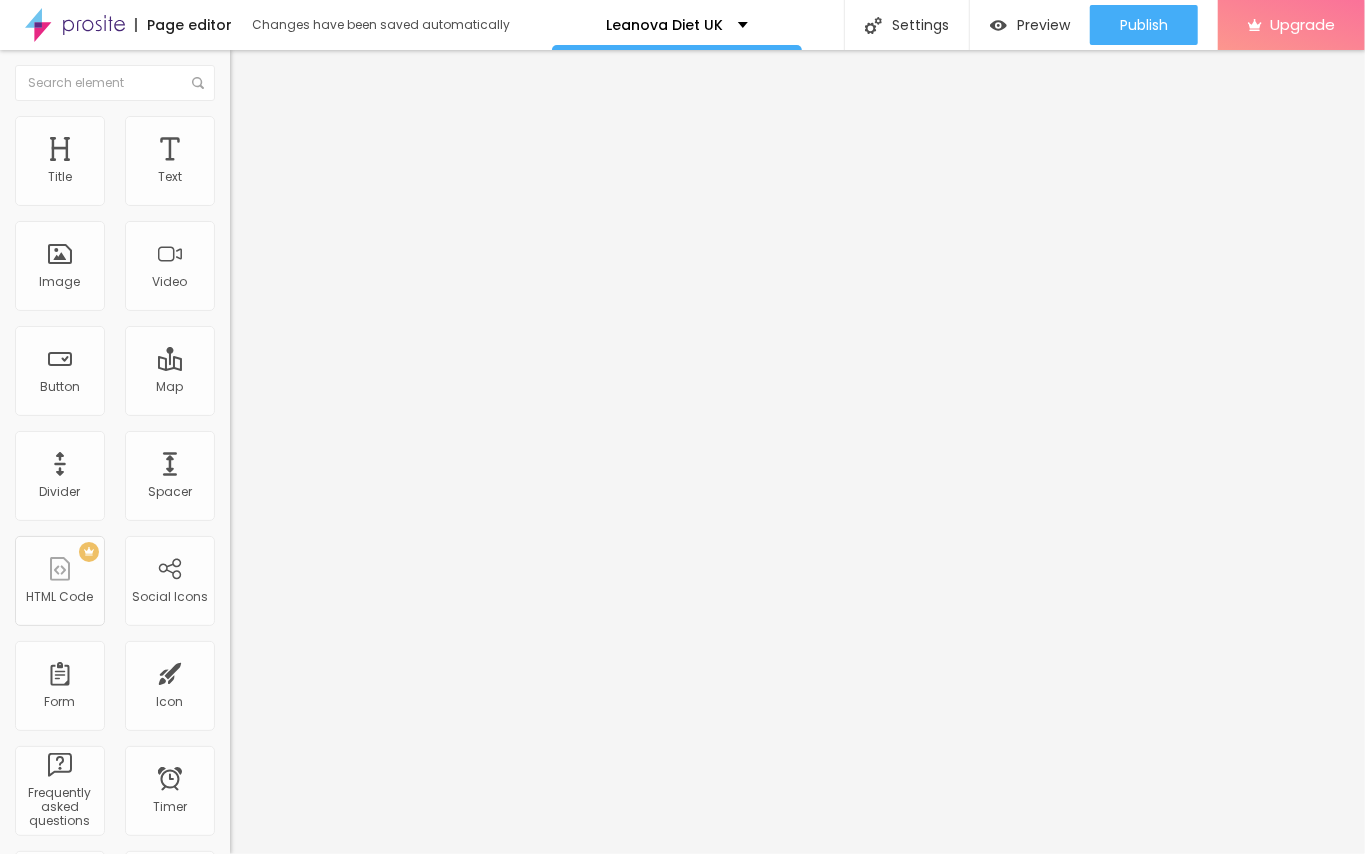 type on "75" 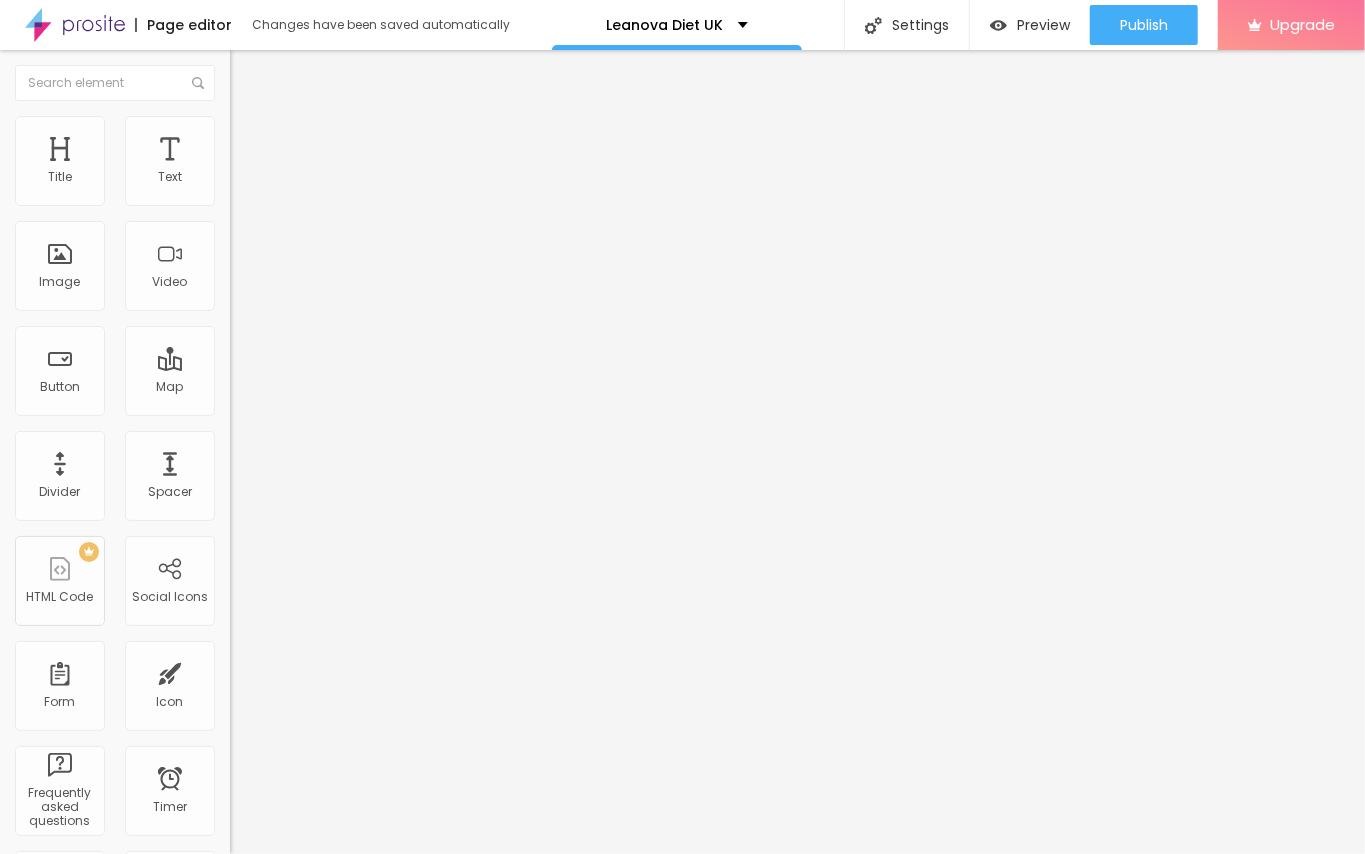 type on "70" 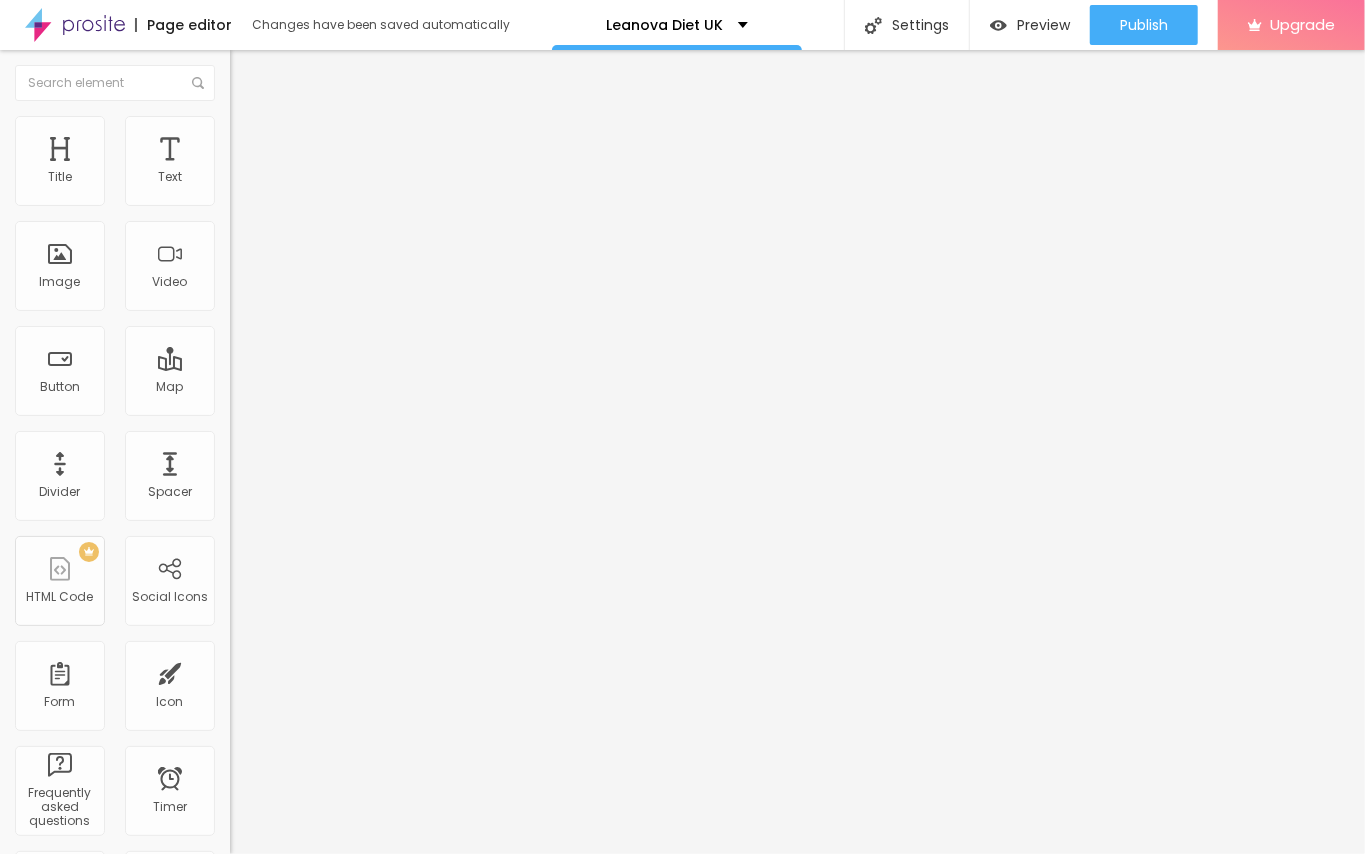 type on "65" 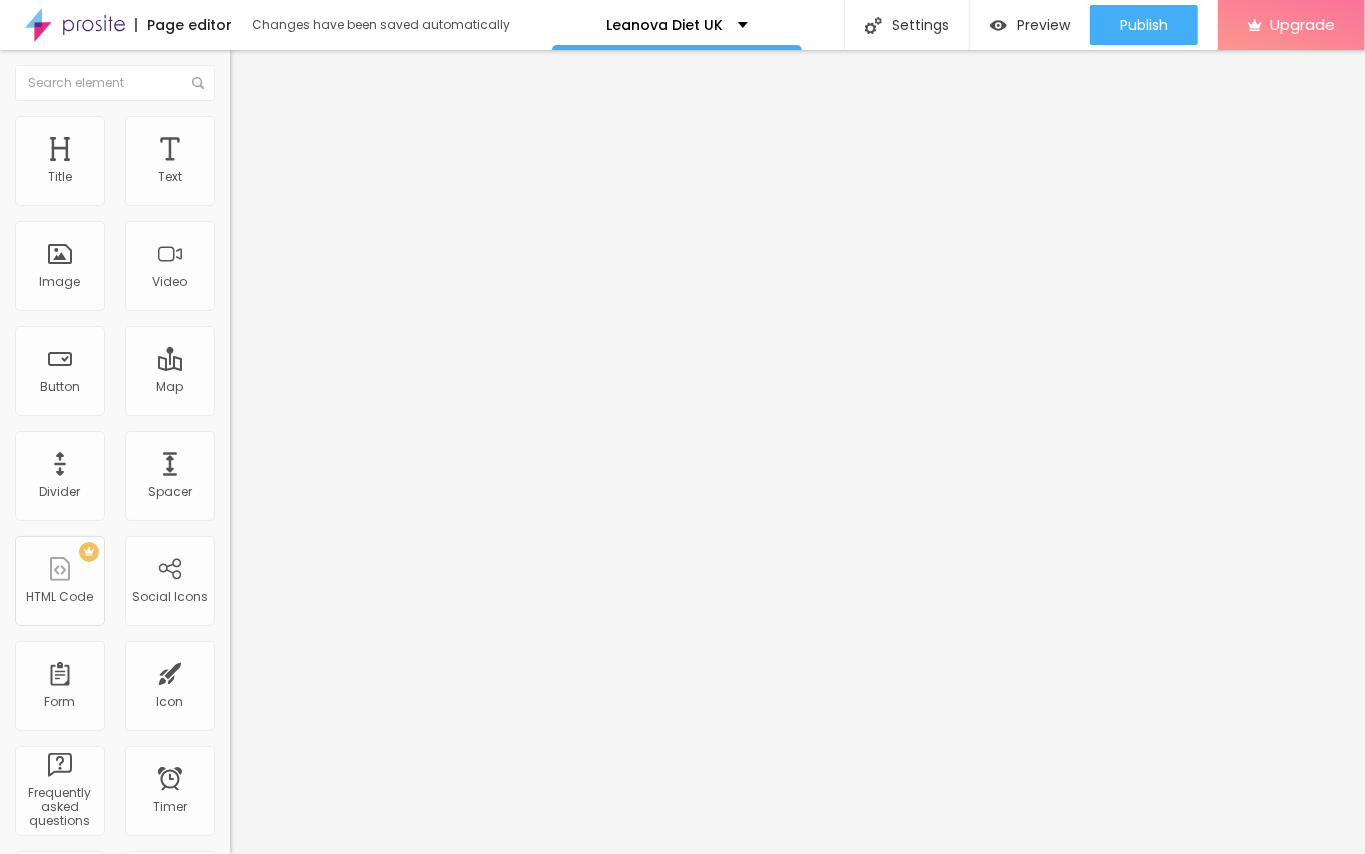 type on "60" 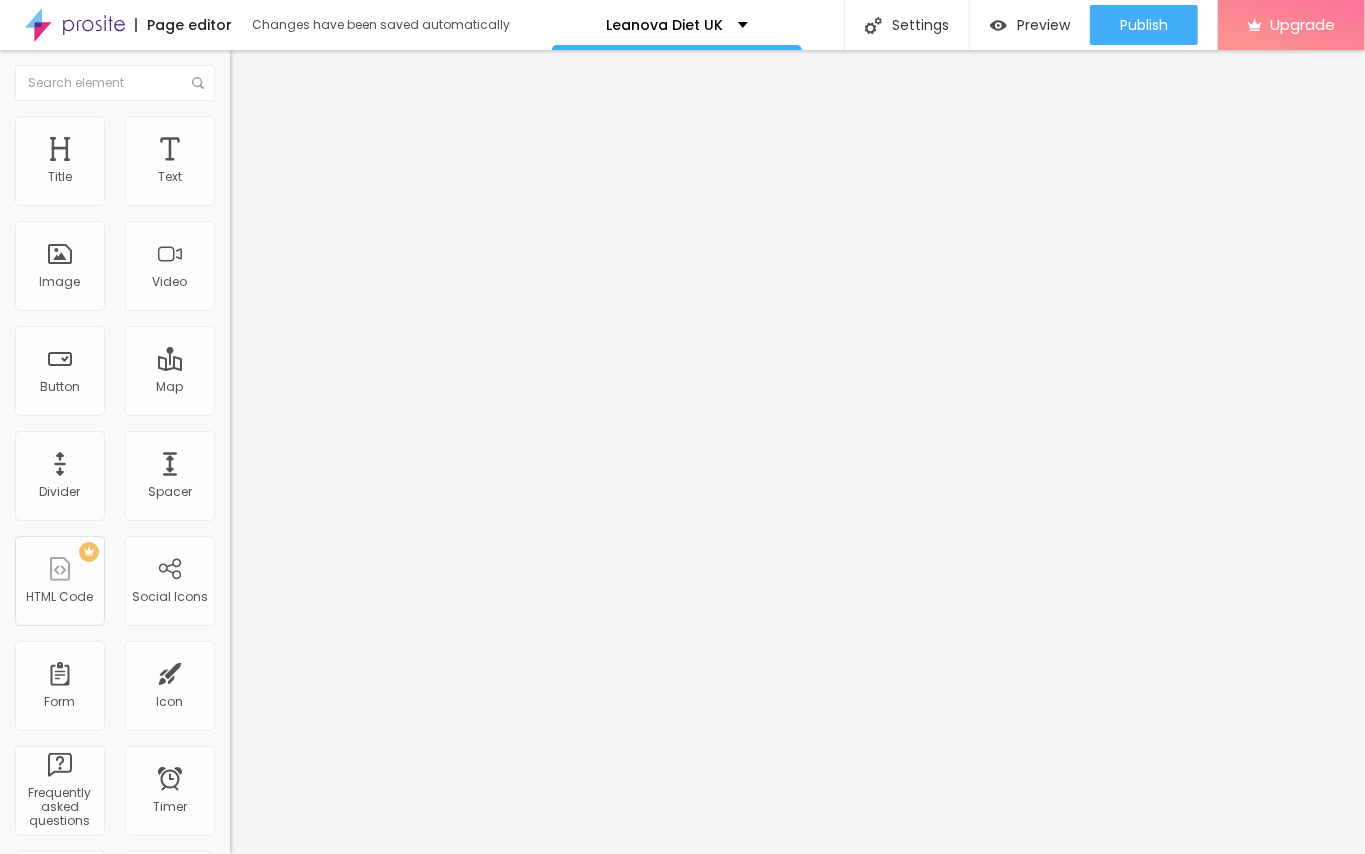 type on "60" 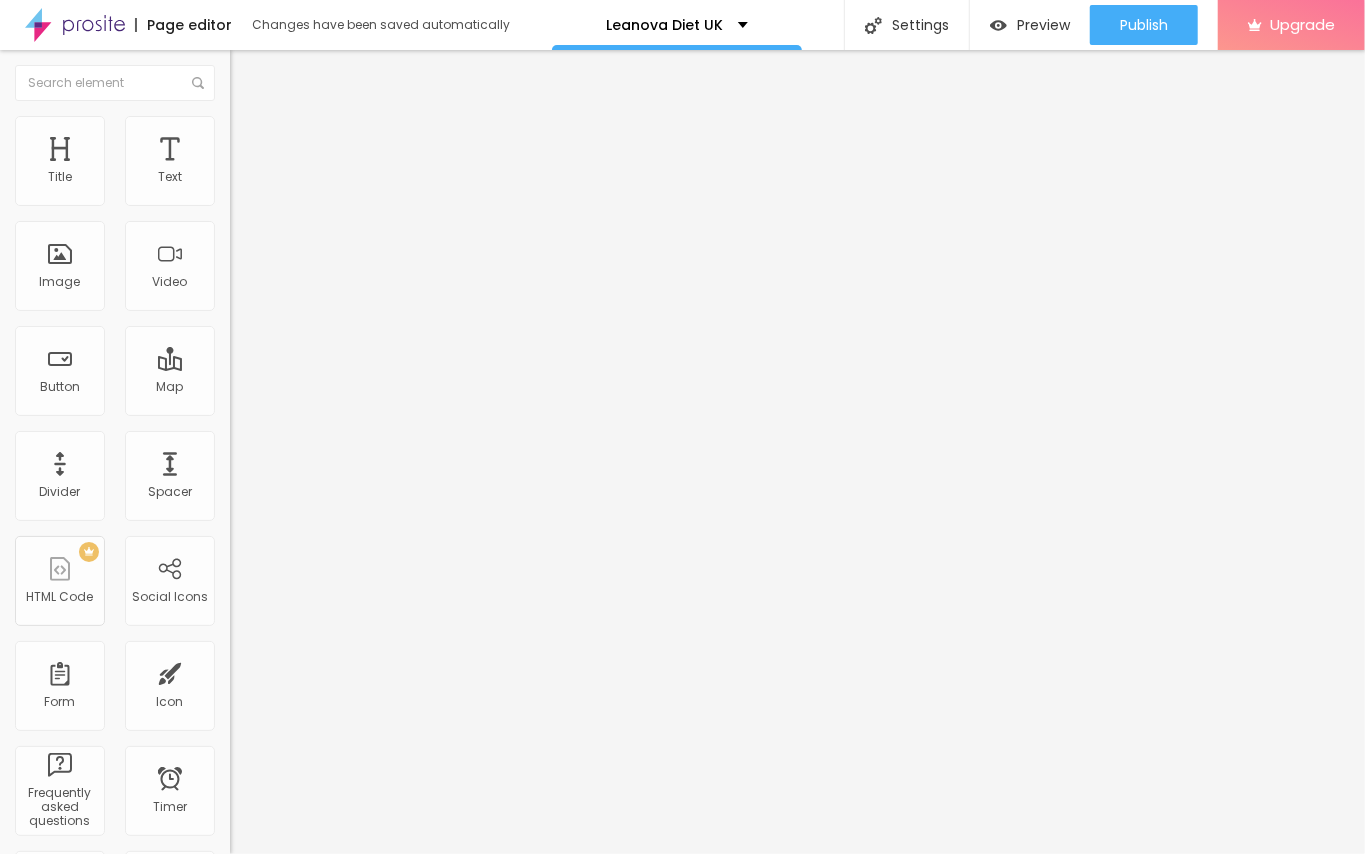 click at bounding box center (294, 197) 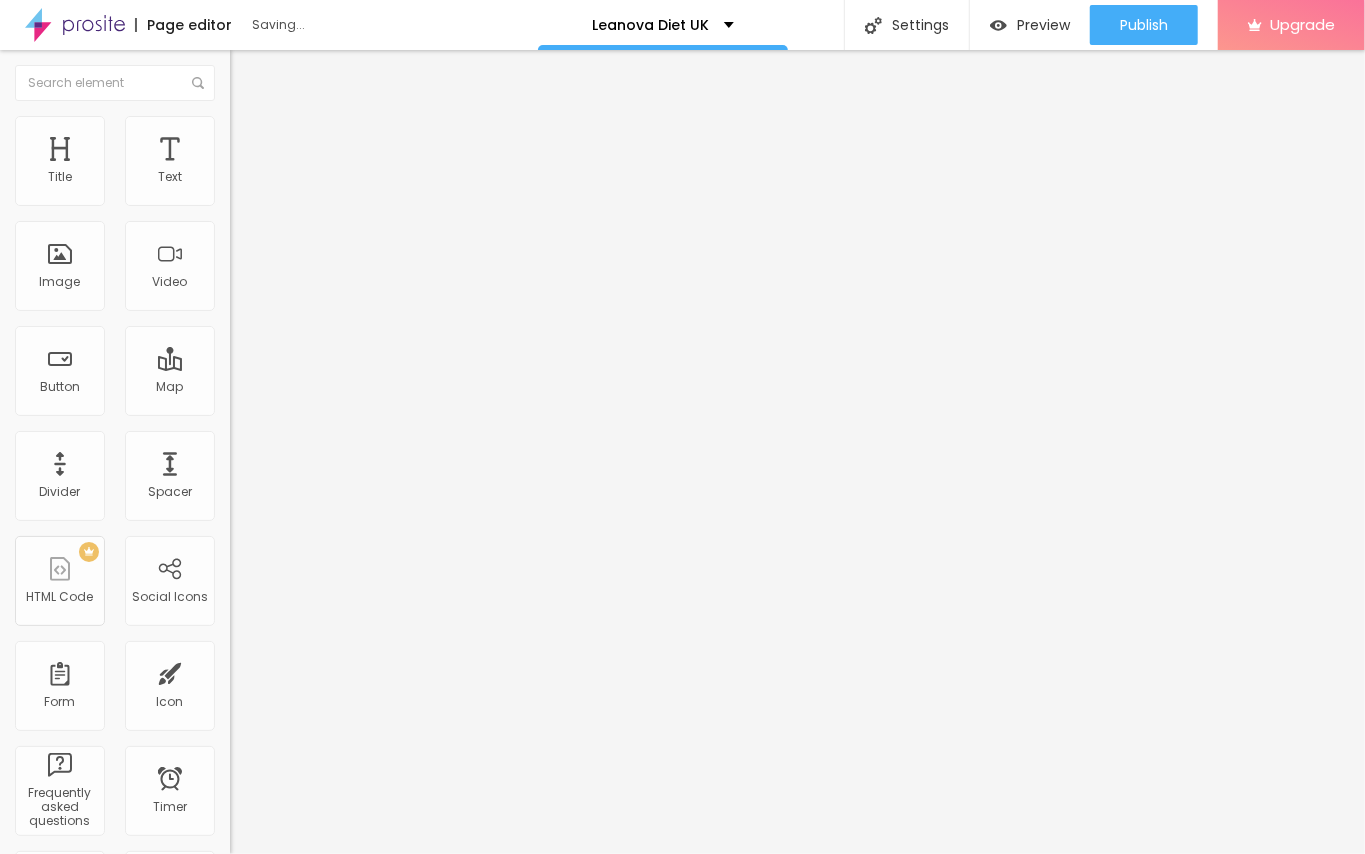 click at bounding box center [237, 246] 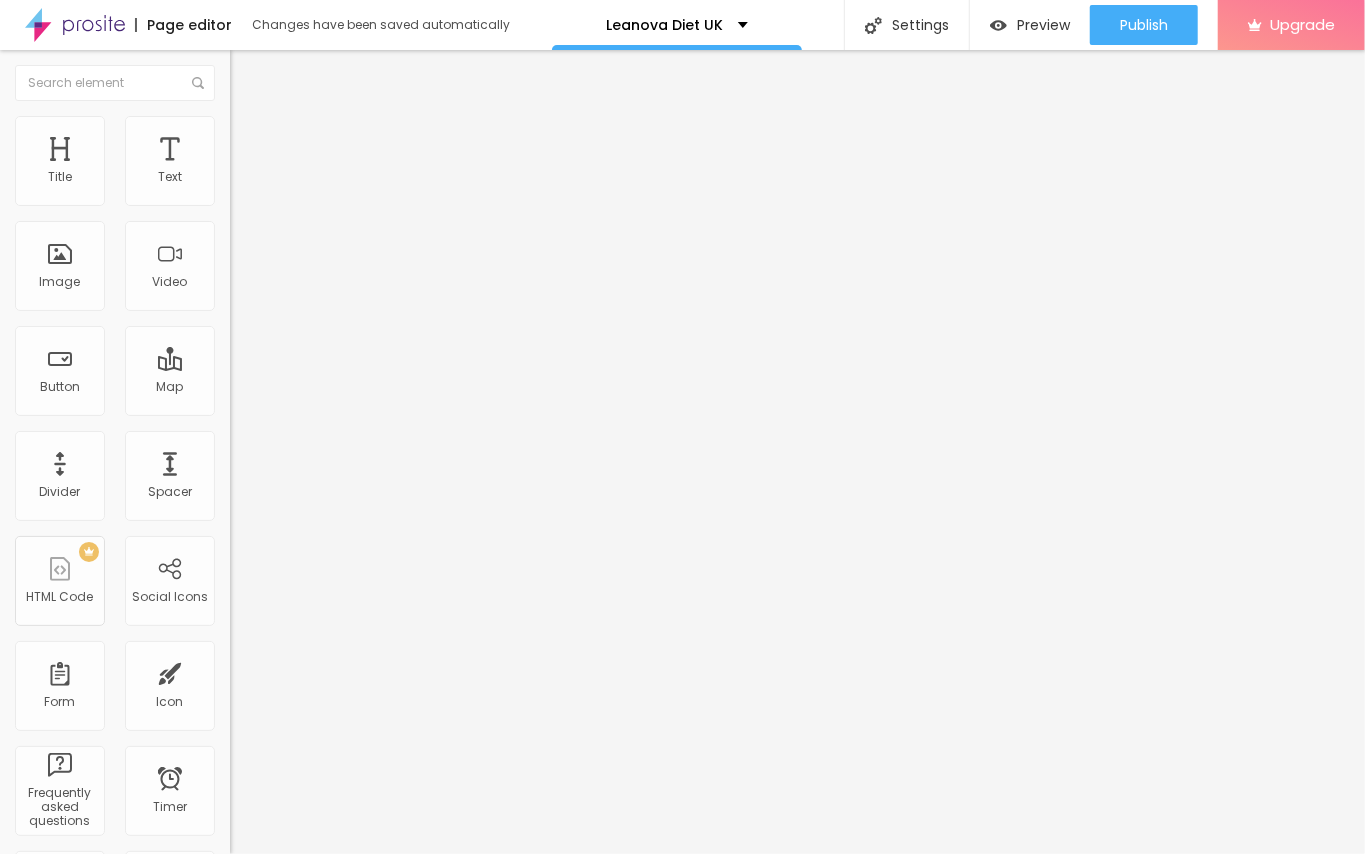 click at bounding box center (237, 262) 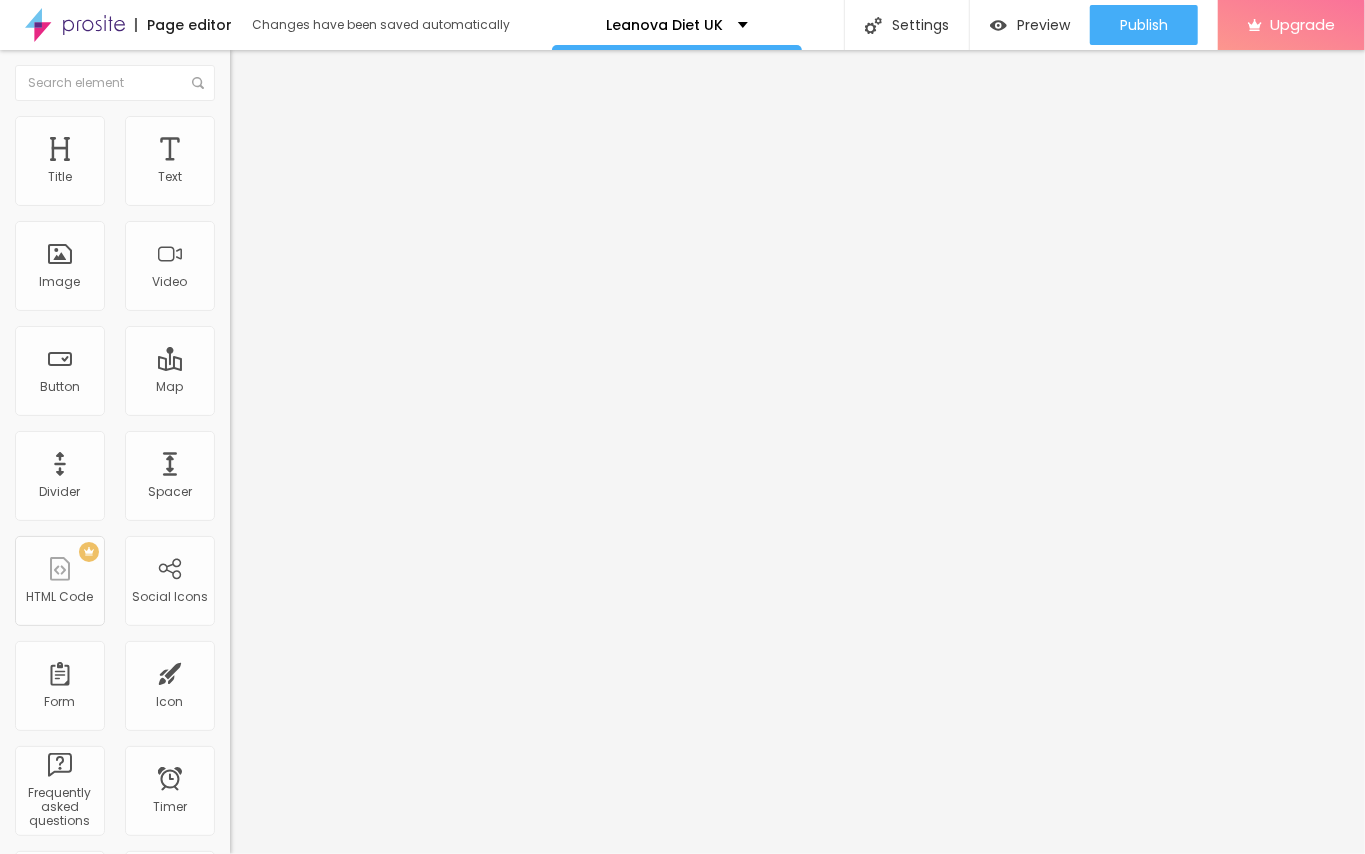 type on "70" 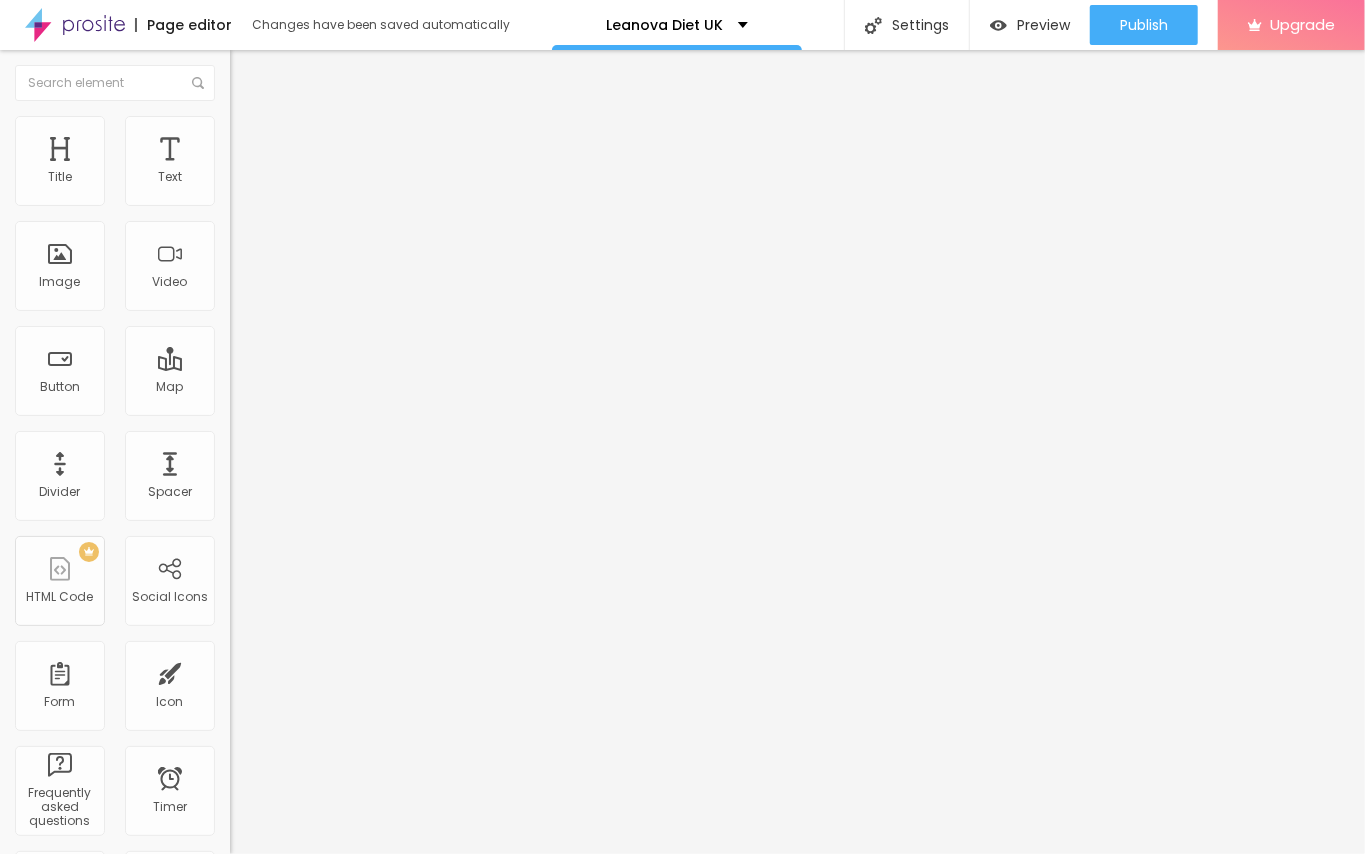 type on "70" 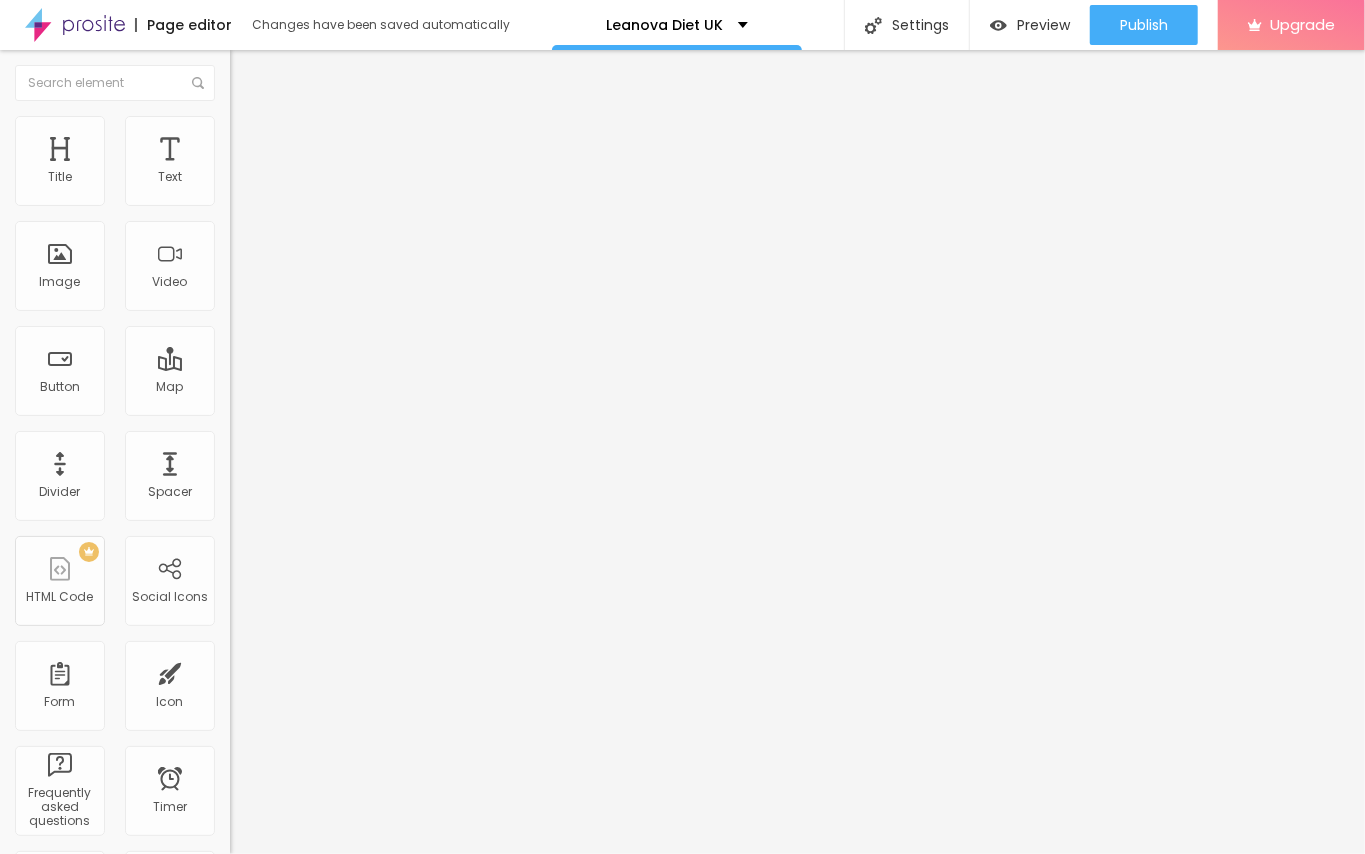 type on "65" 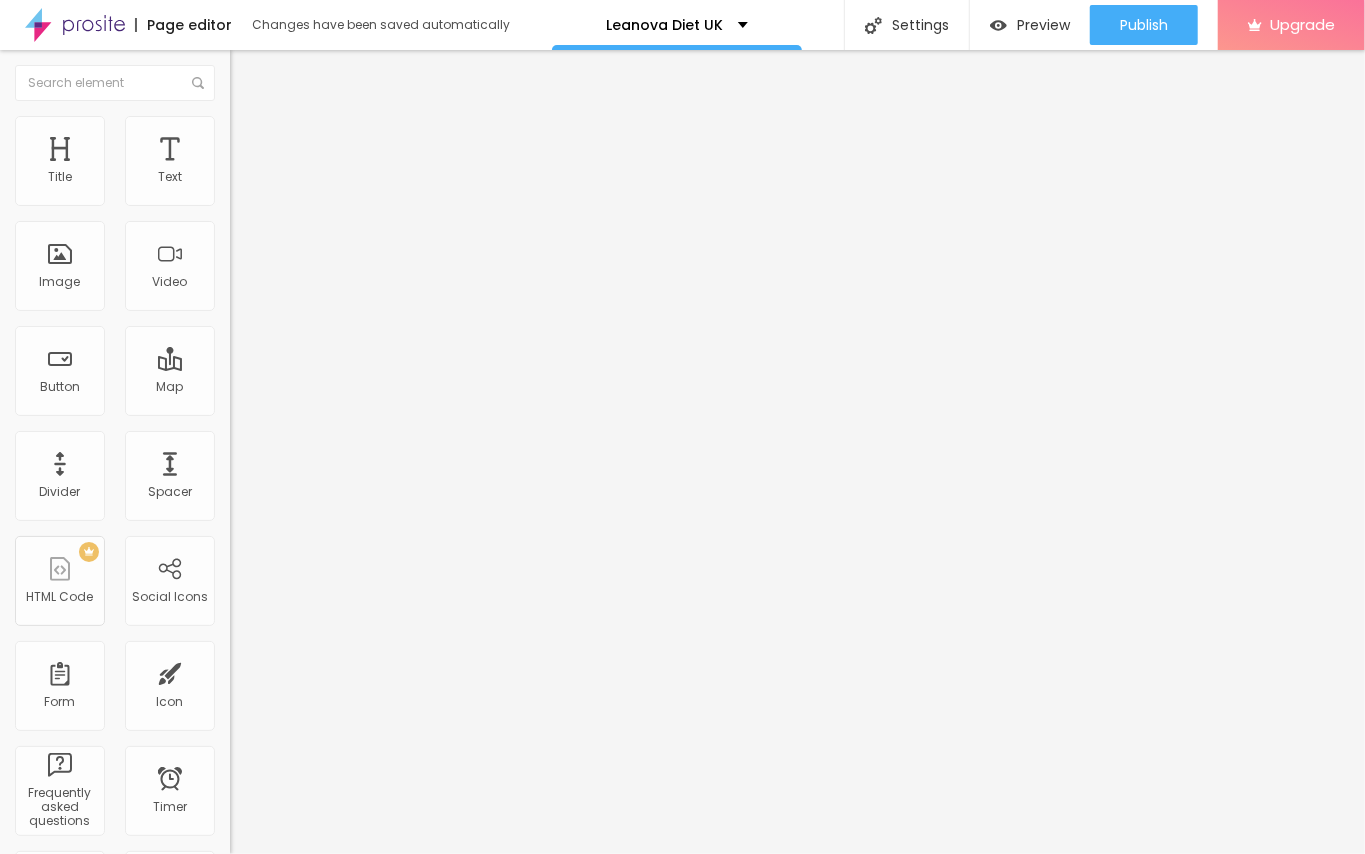 type on "65" 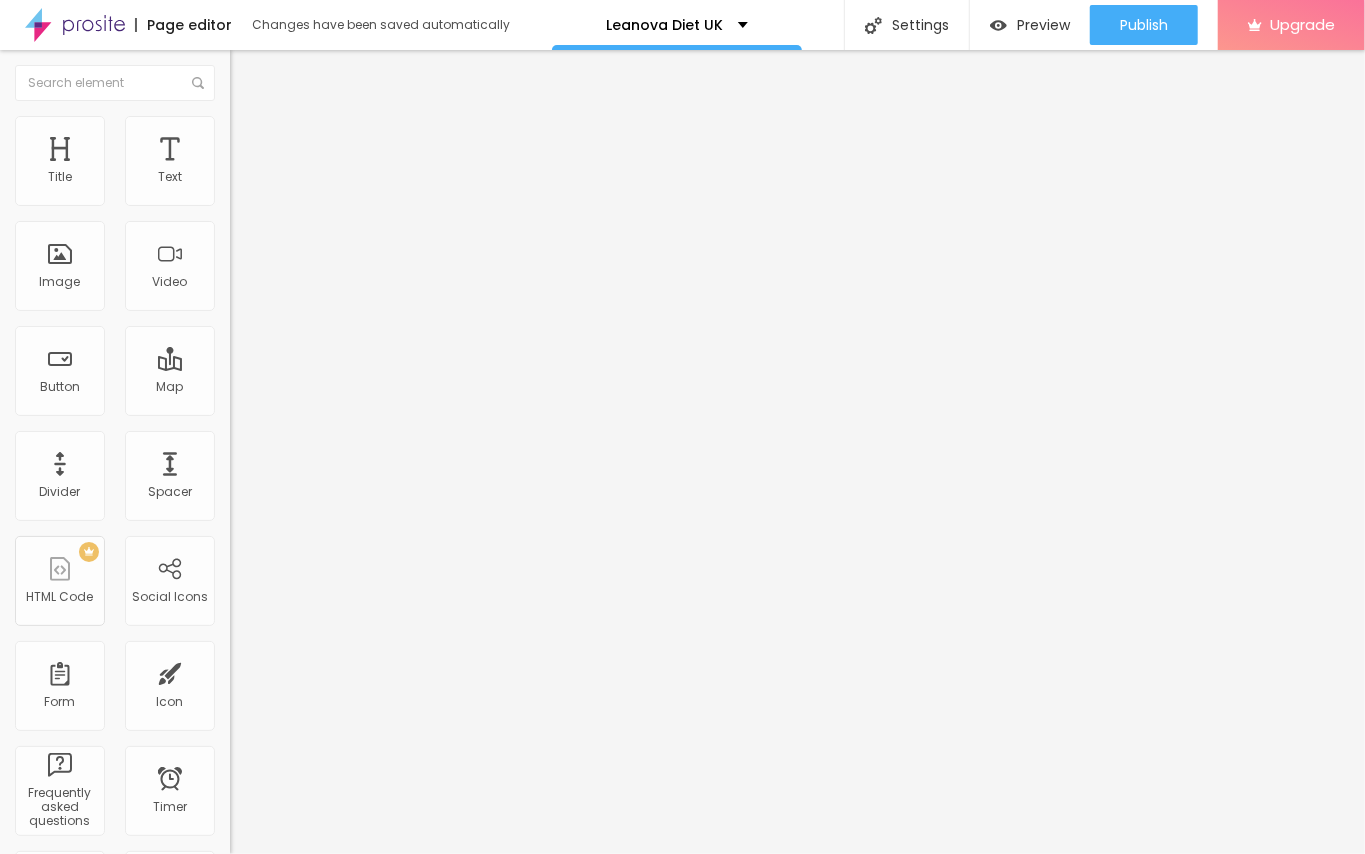 type on "60" 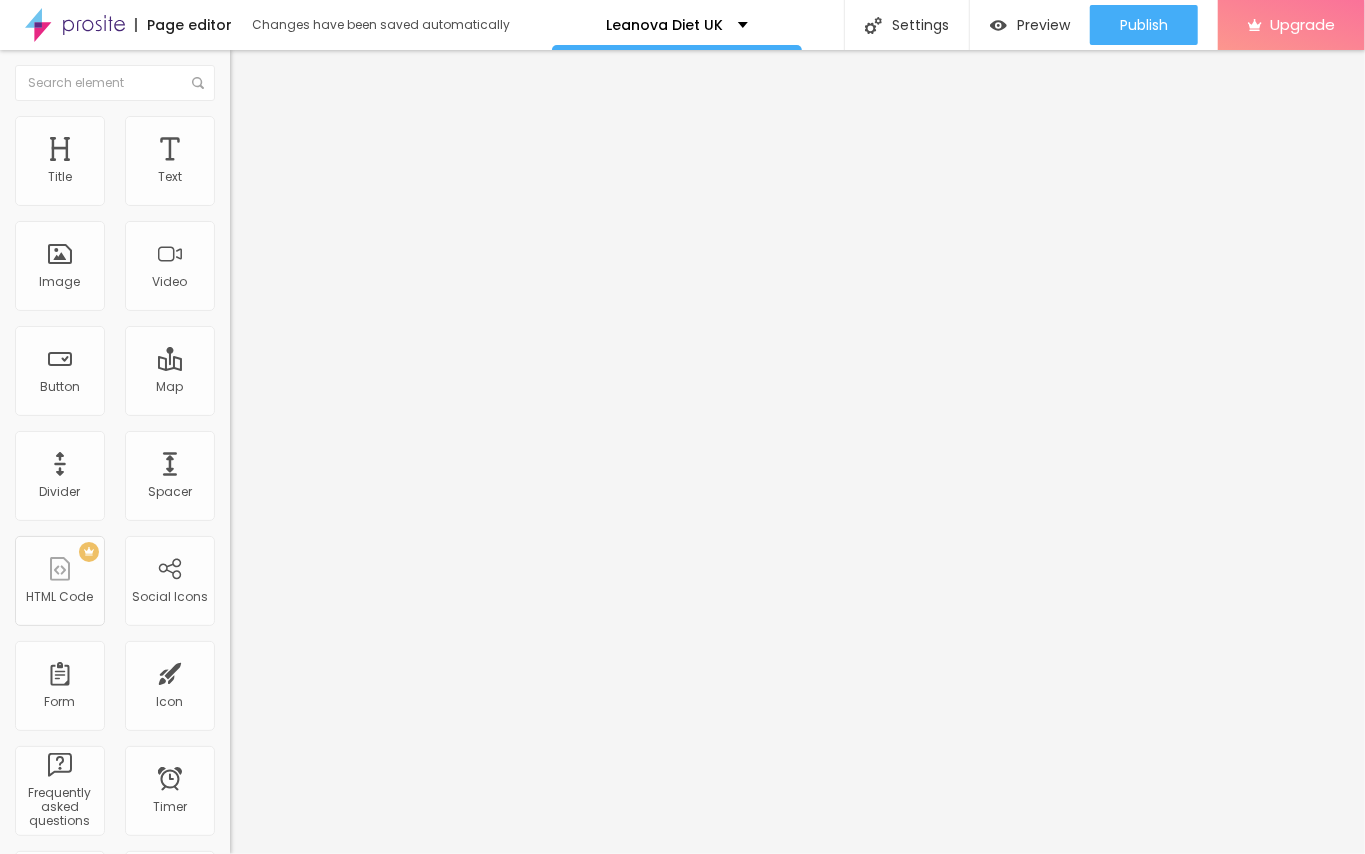 type on "60" 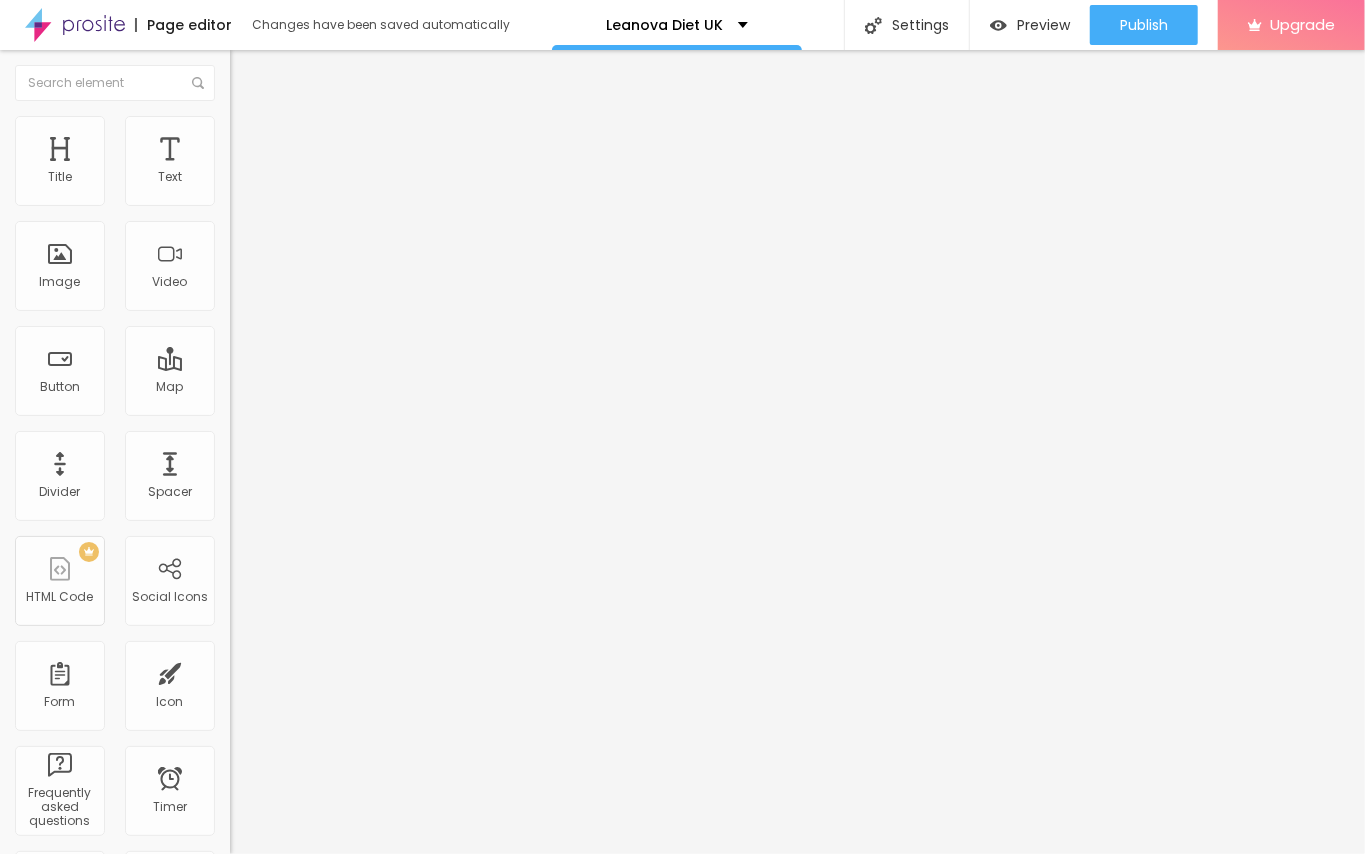 type on "55" 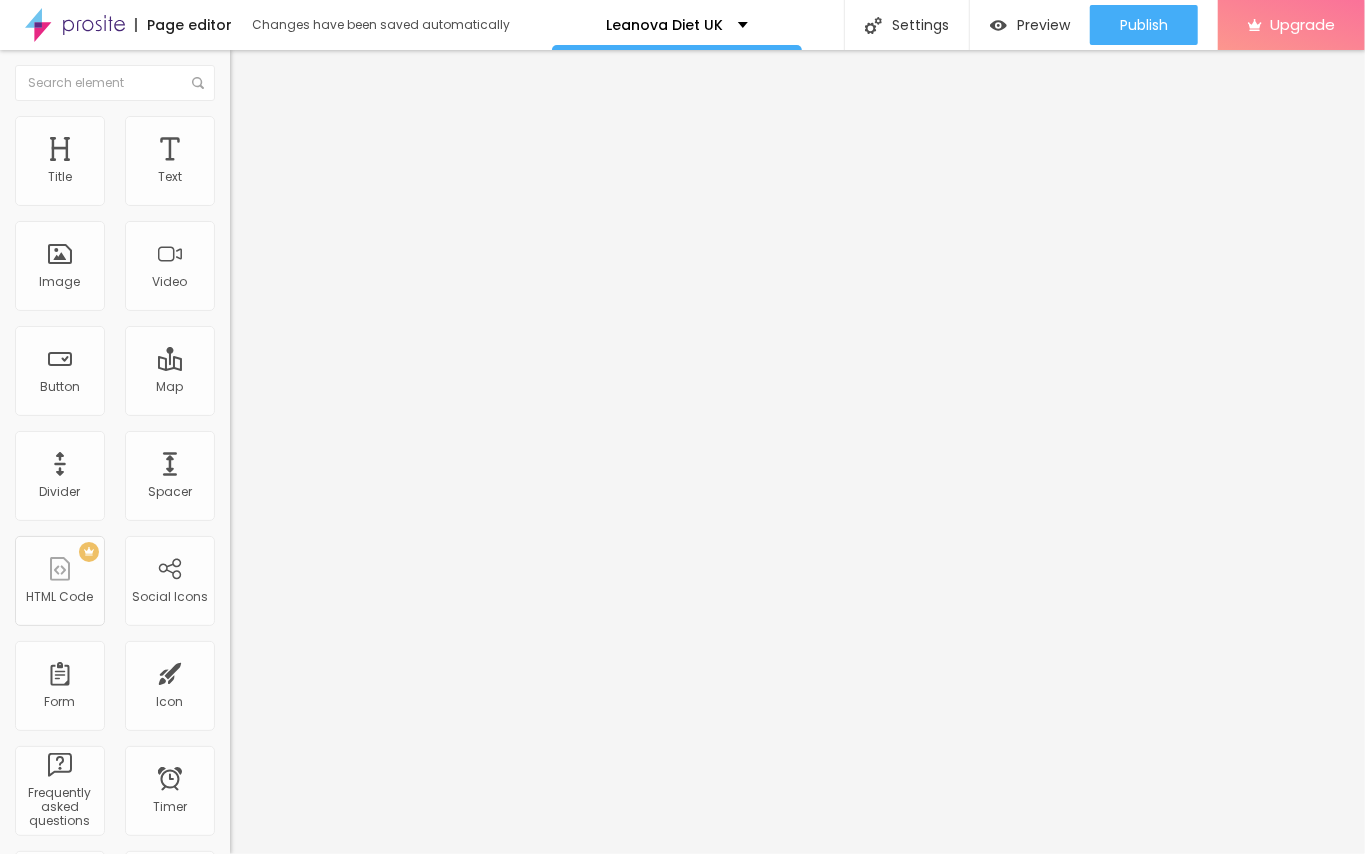 type on "55" 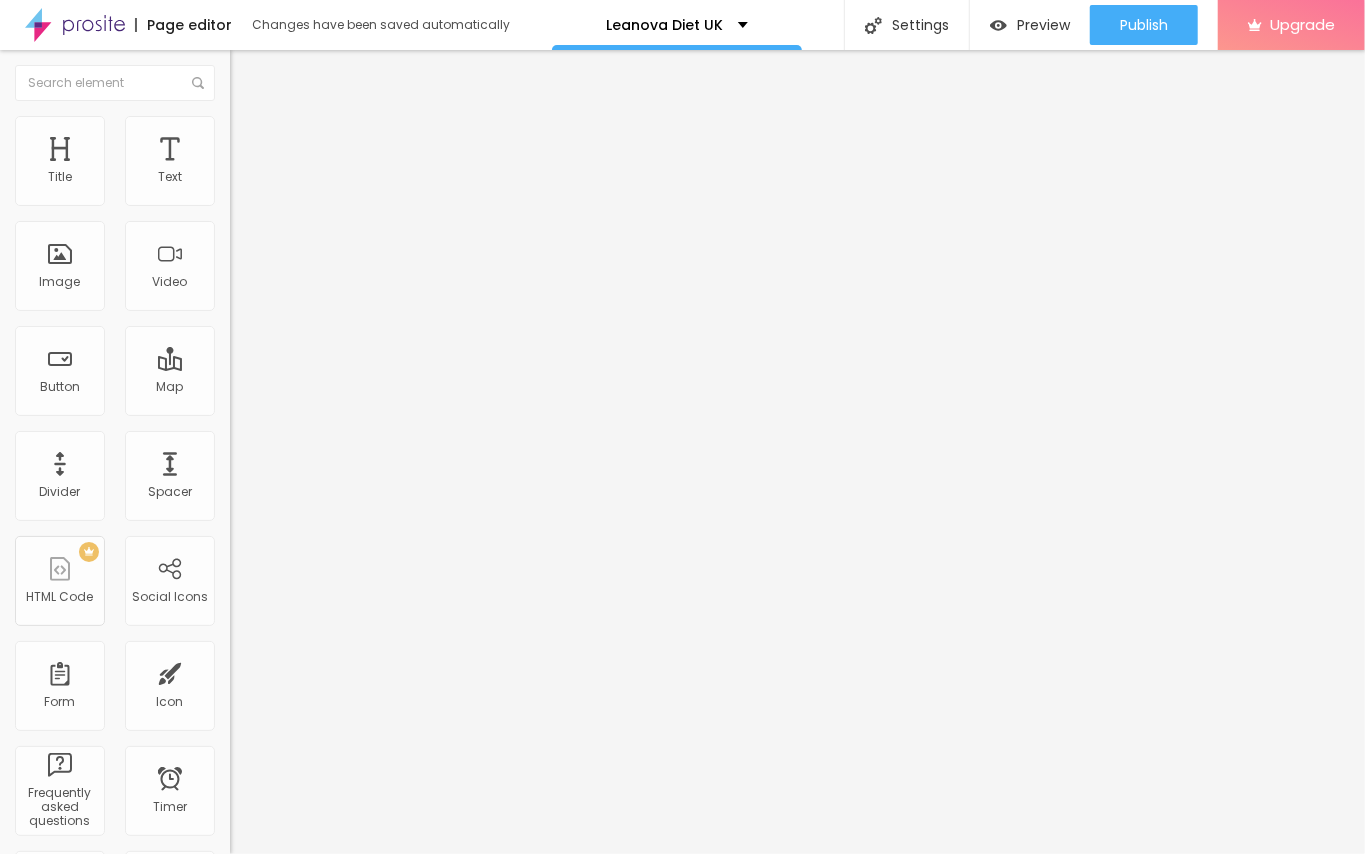 type on "50" 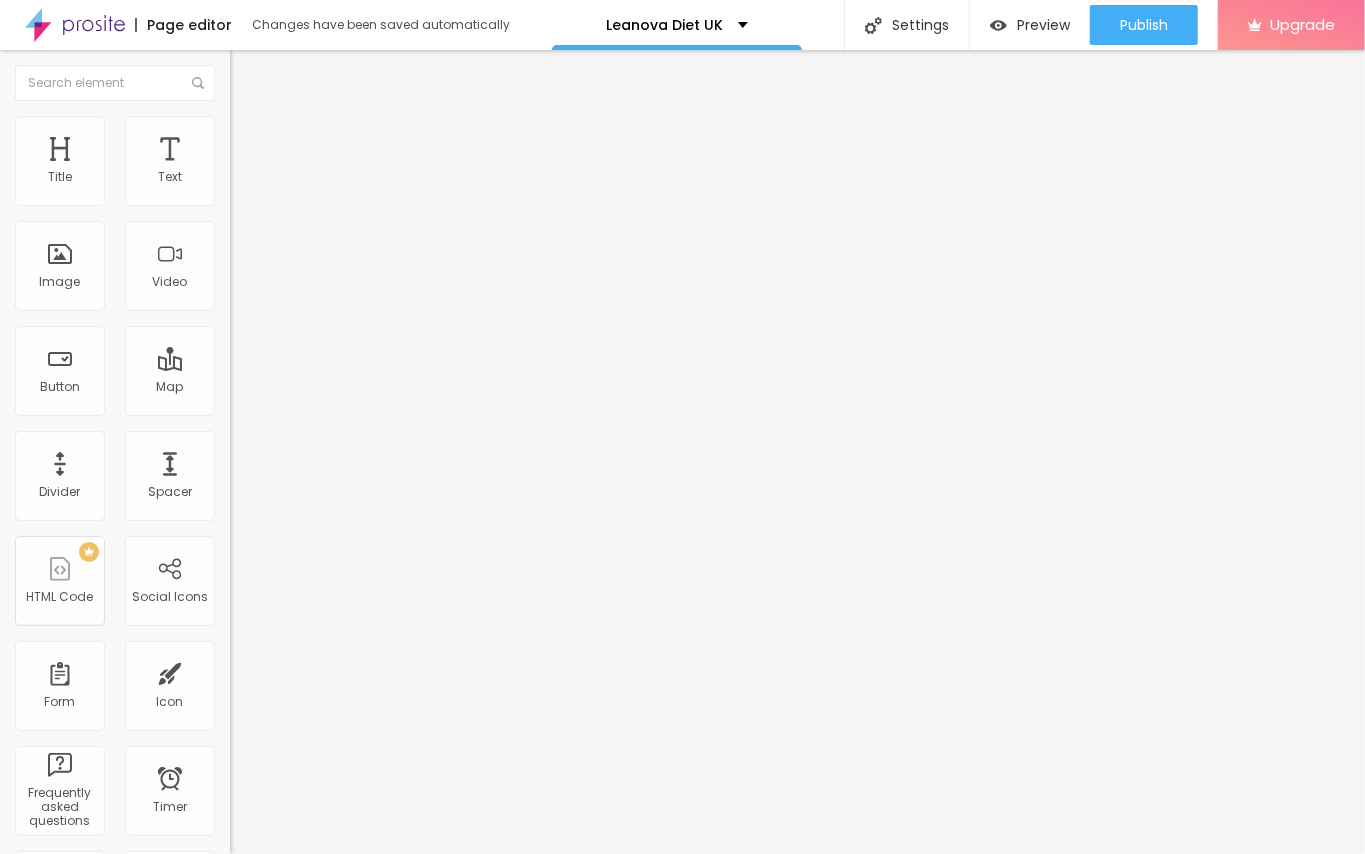 type on "45" 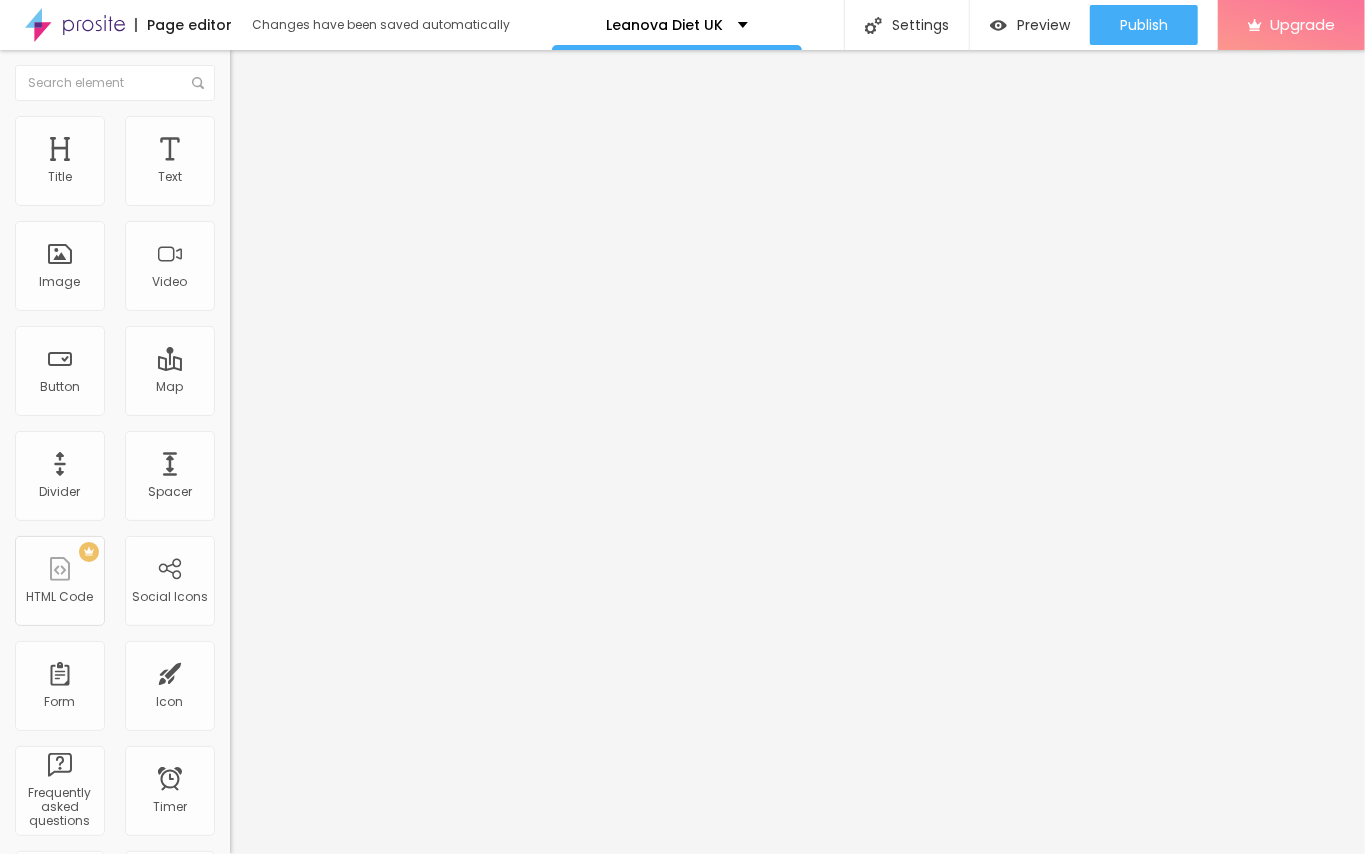 type on "40" 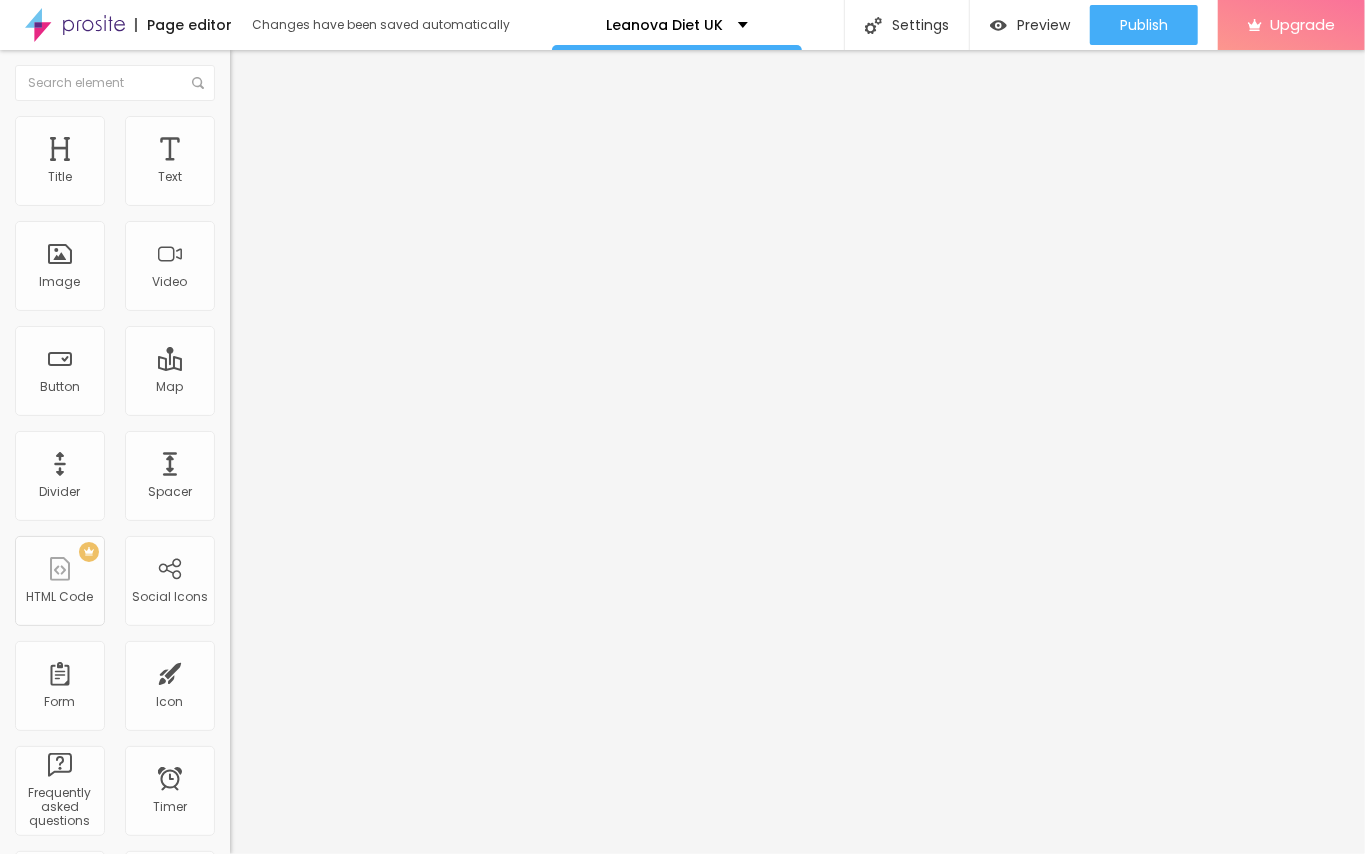 type on "35" 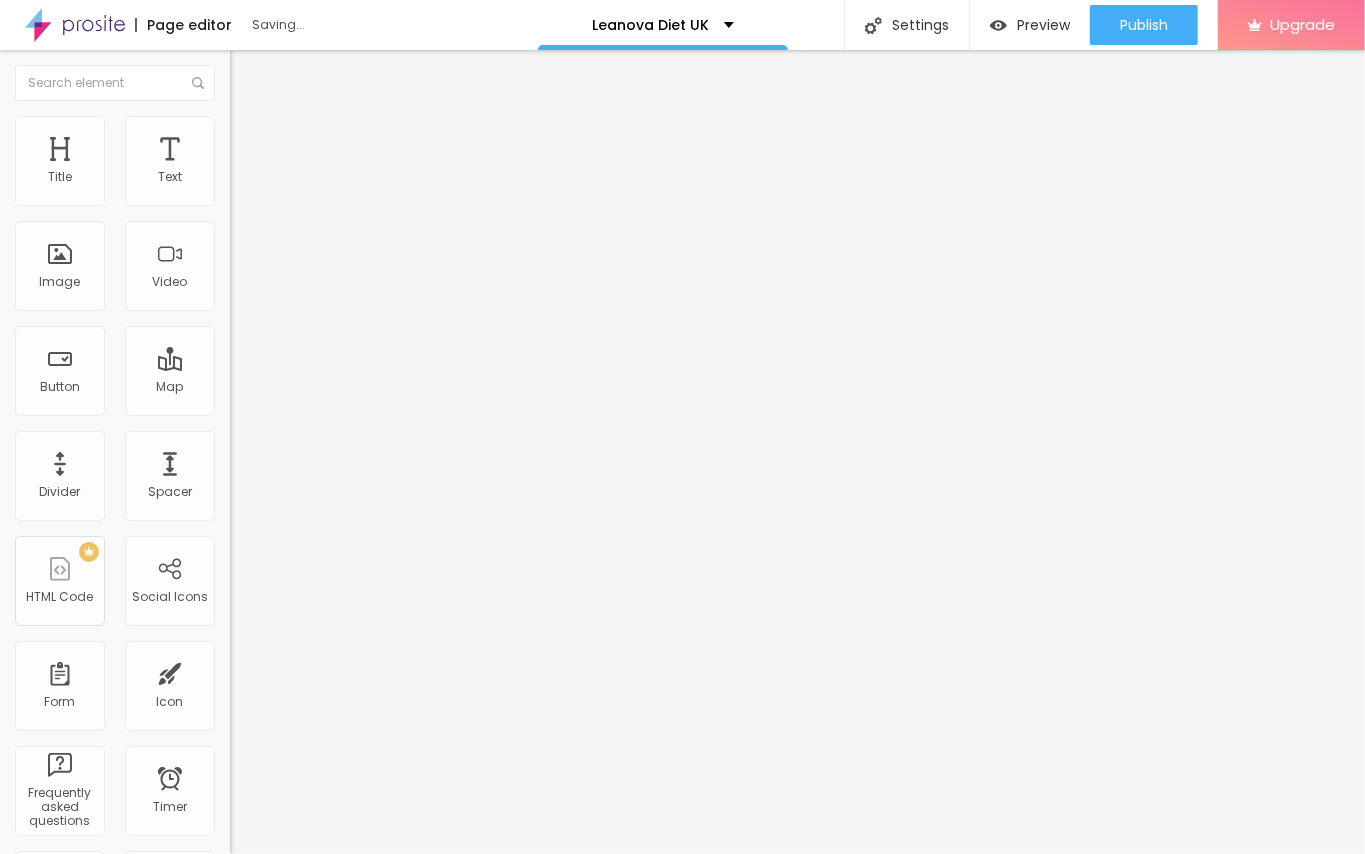 type on "30" 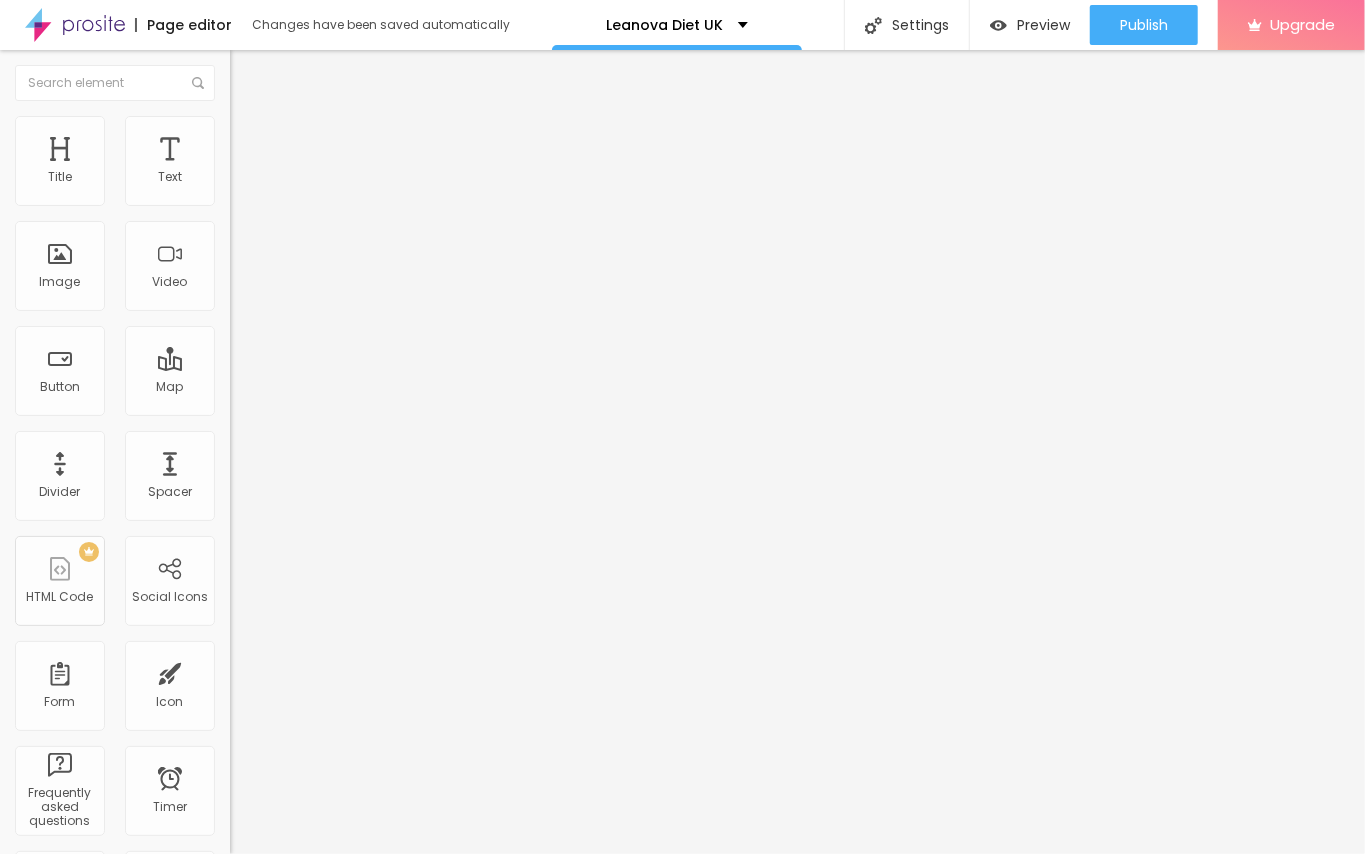 type on "30" 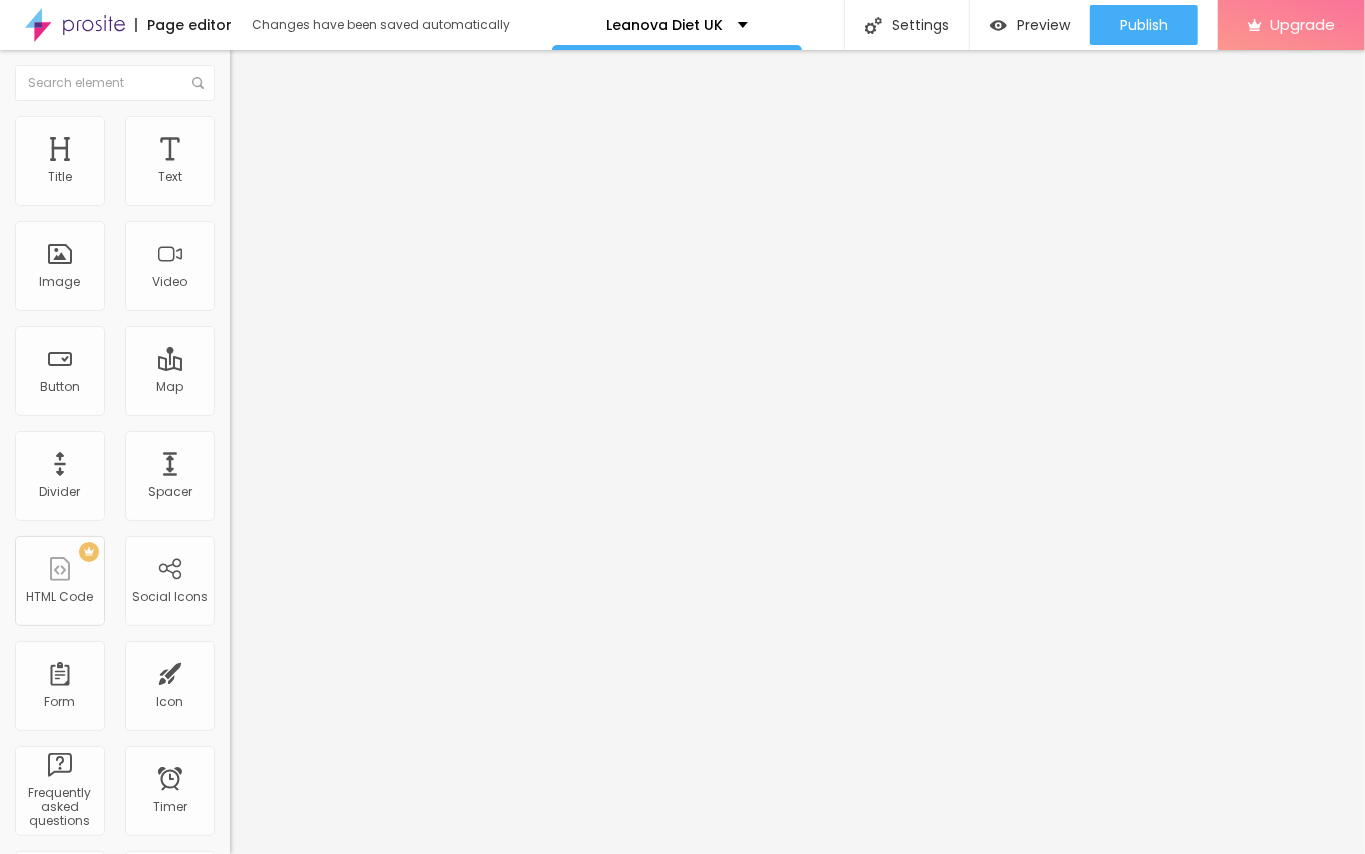 type on "25" 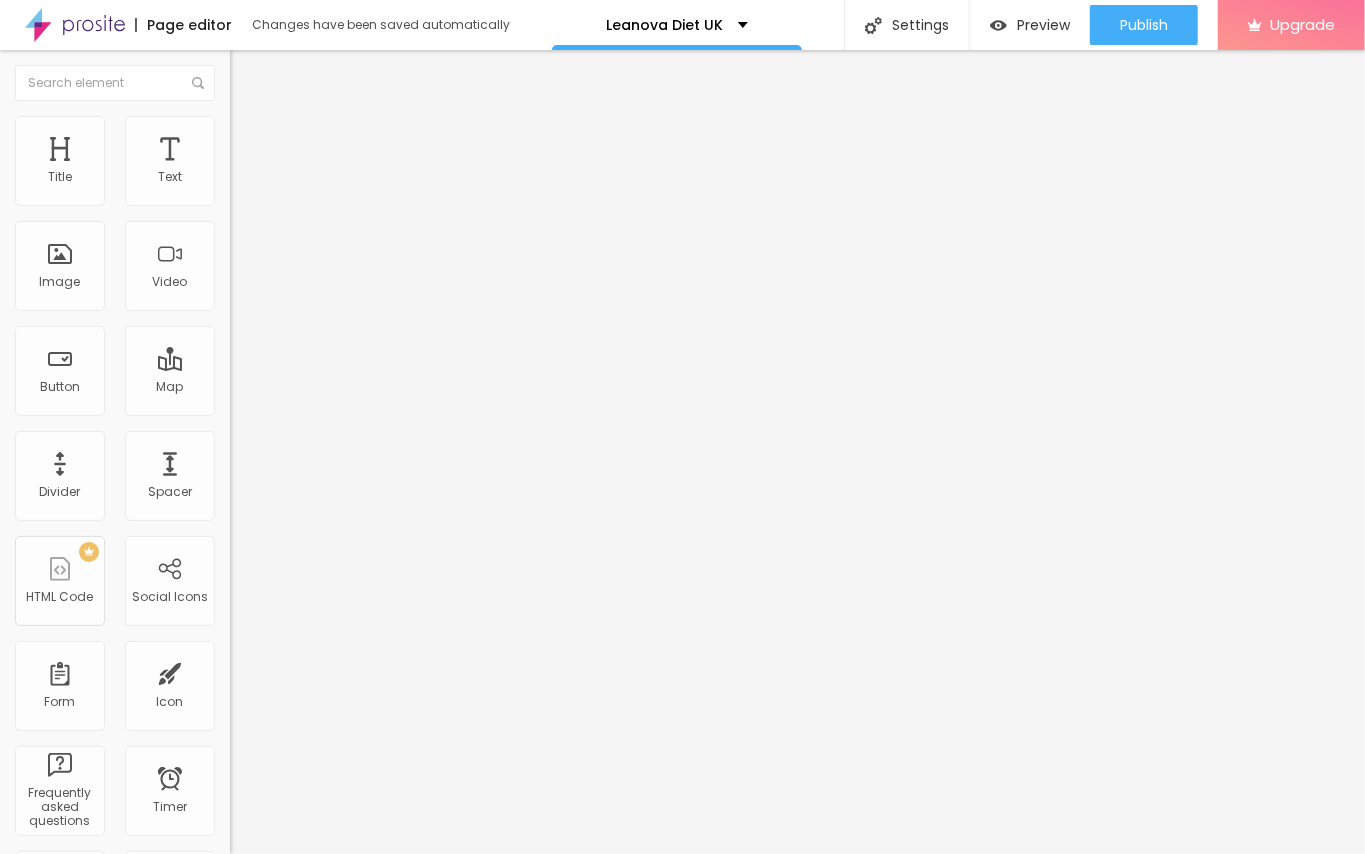 type on "30" 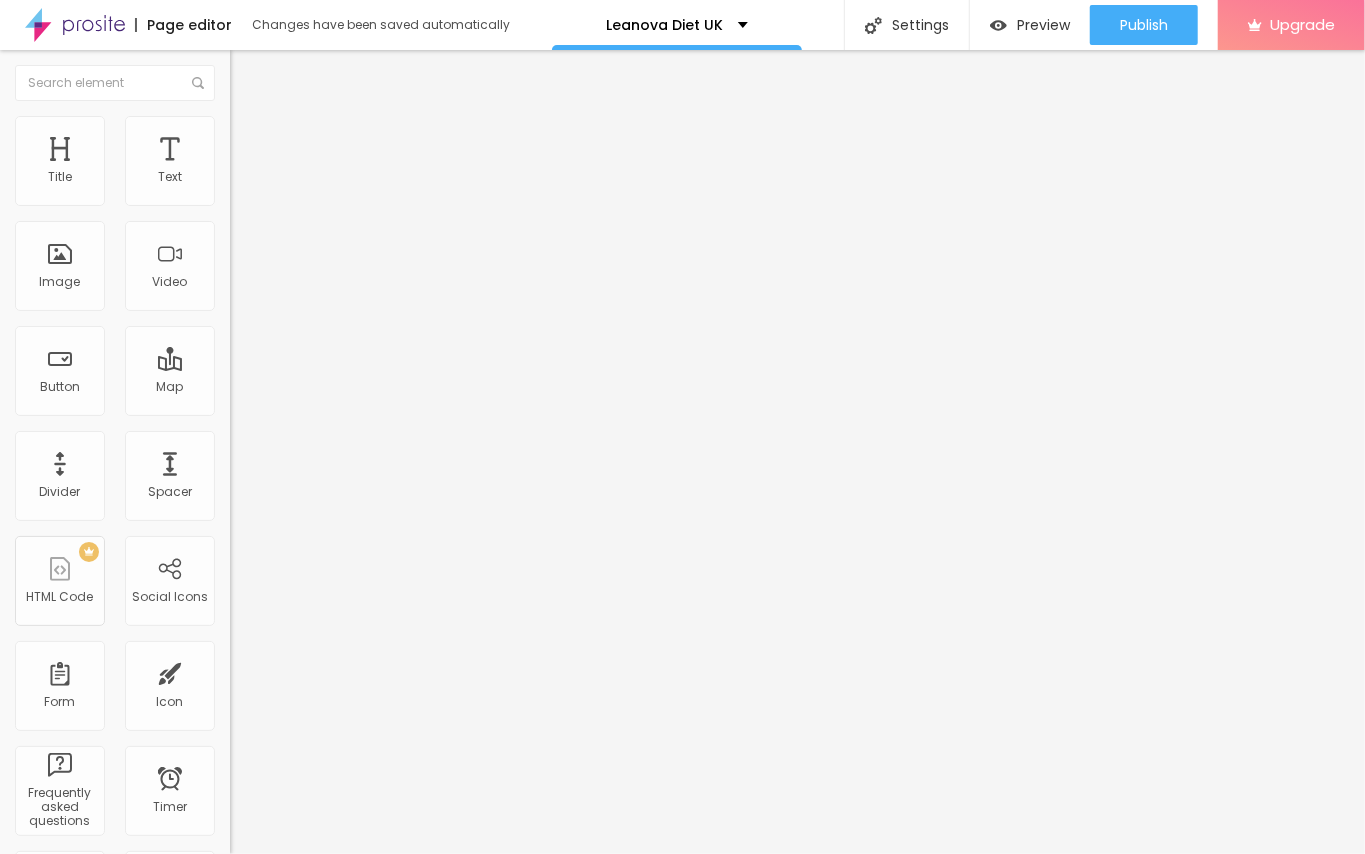 type on "30" 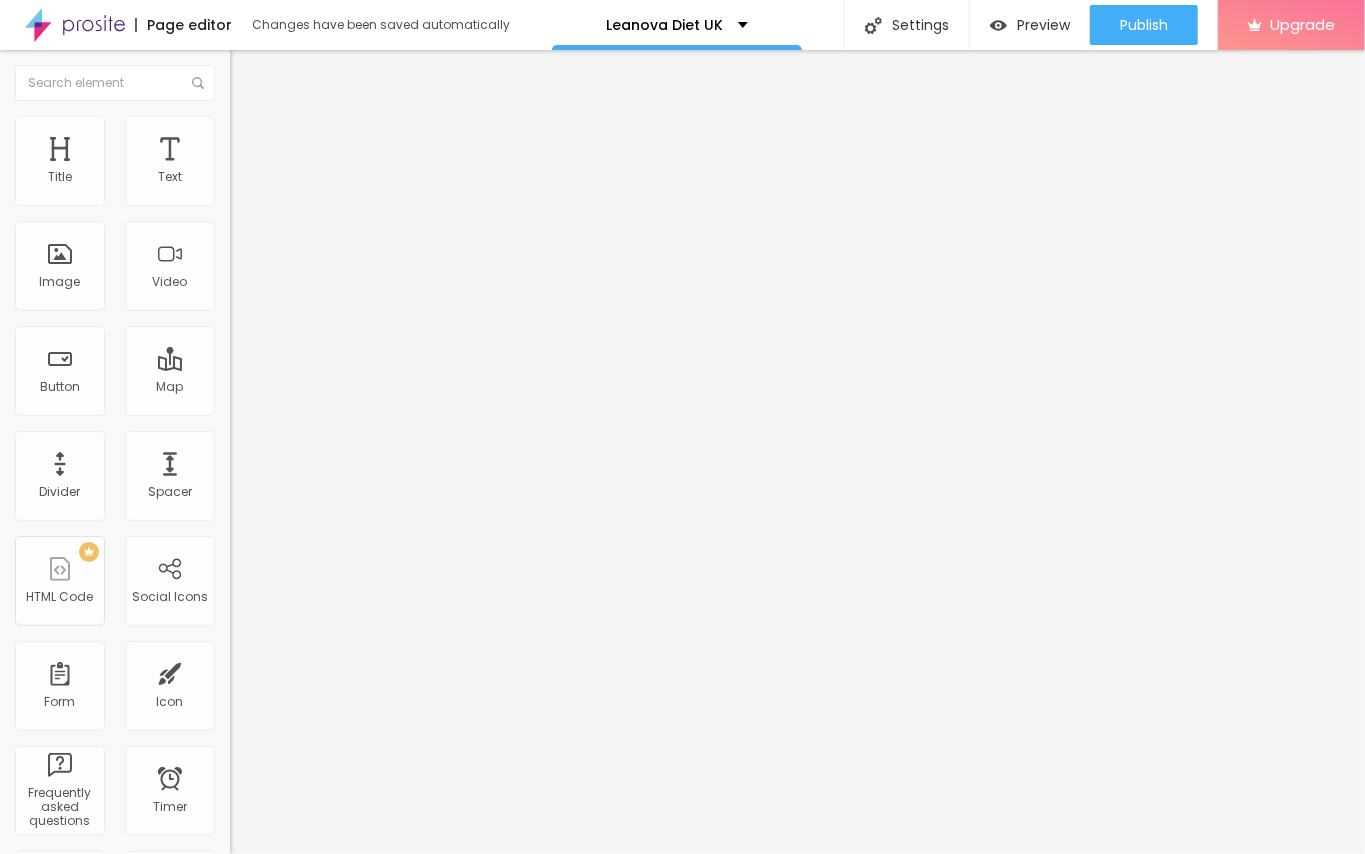 type on "35" 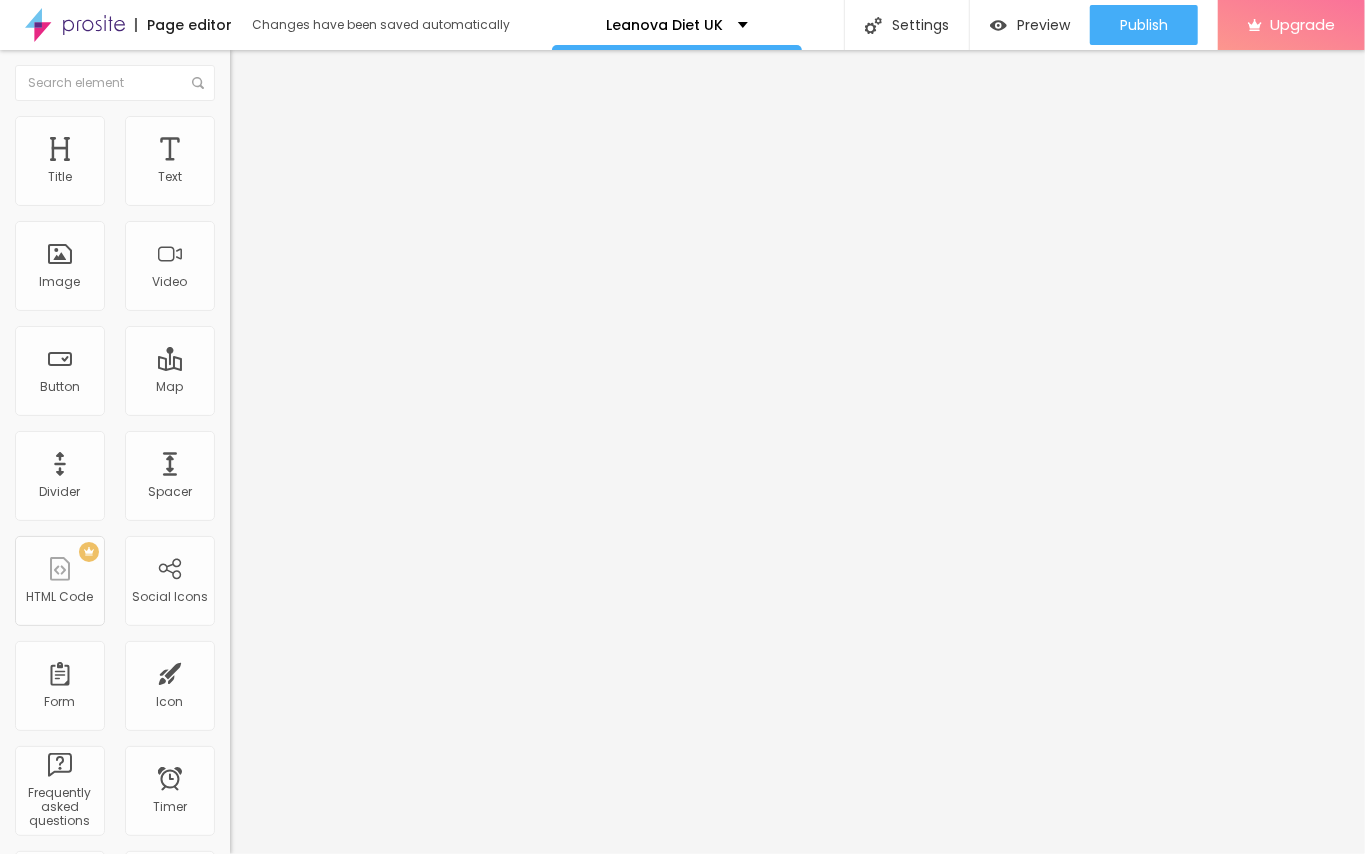 type on "35" 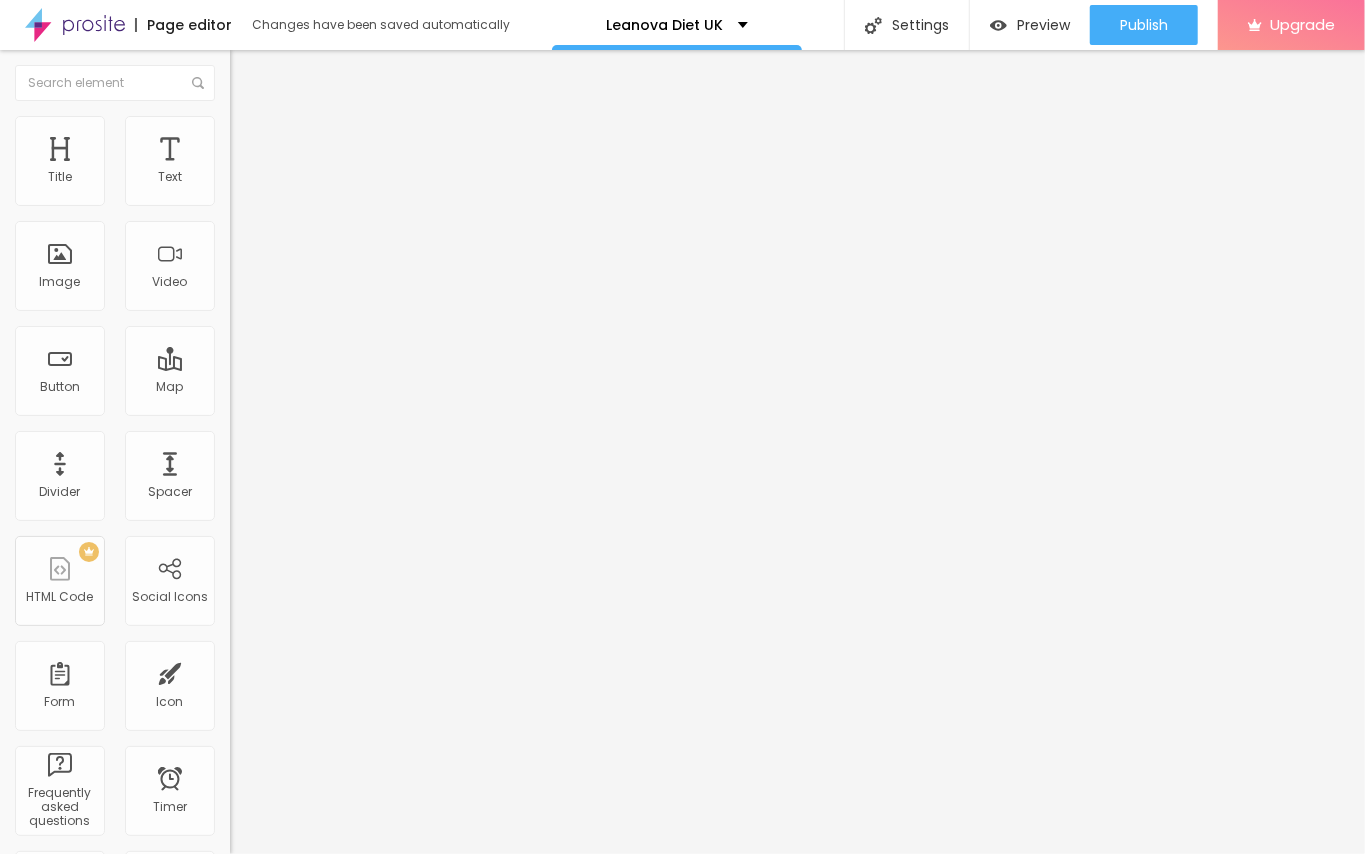 type on "40" 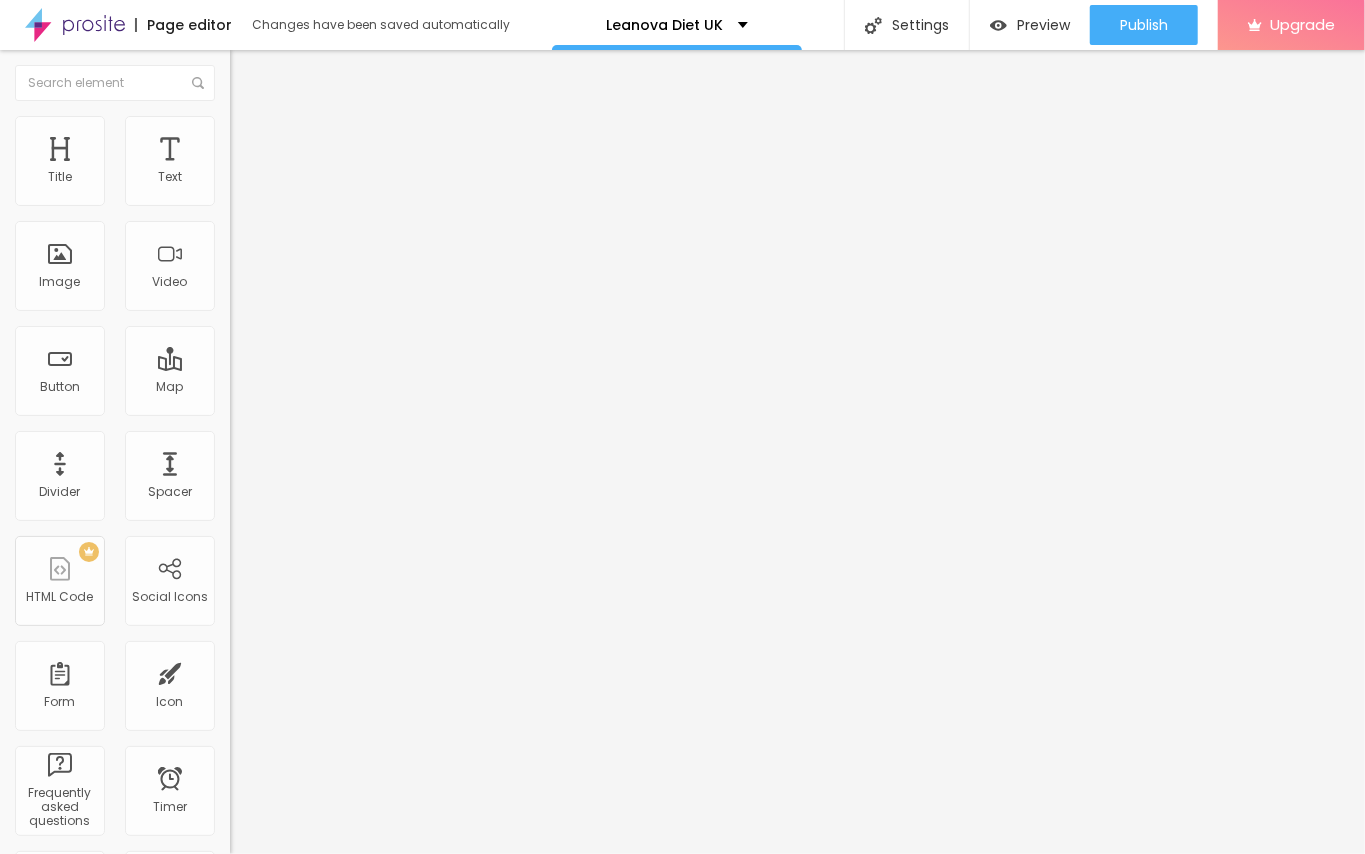 type on "40" 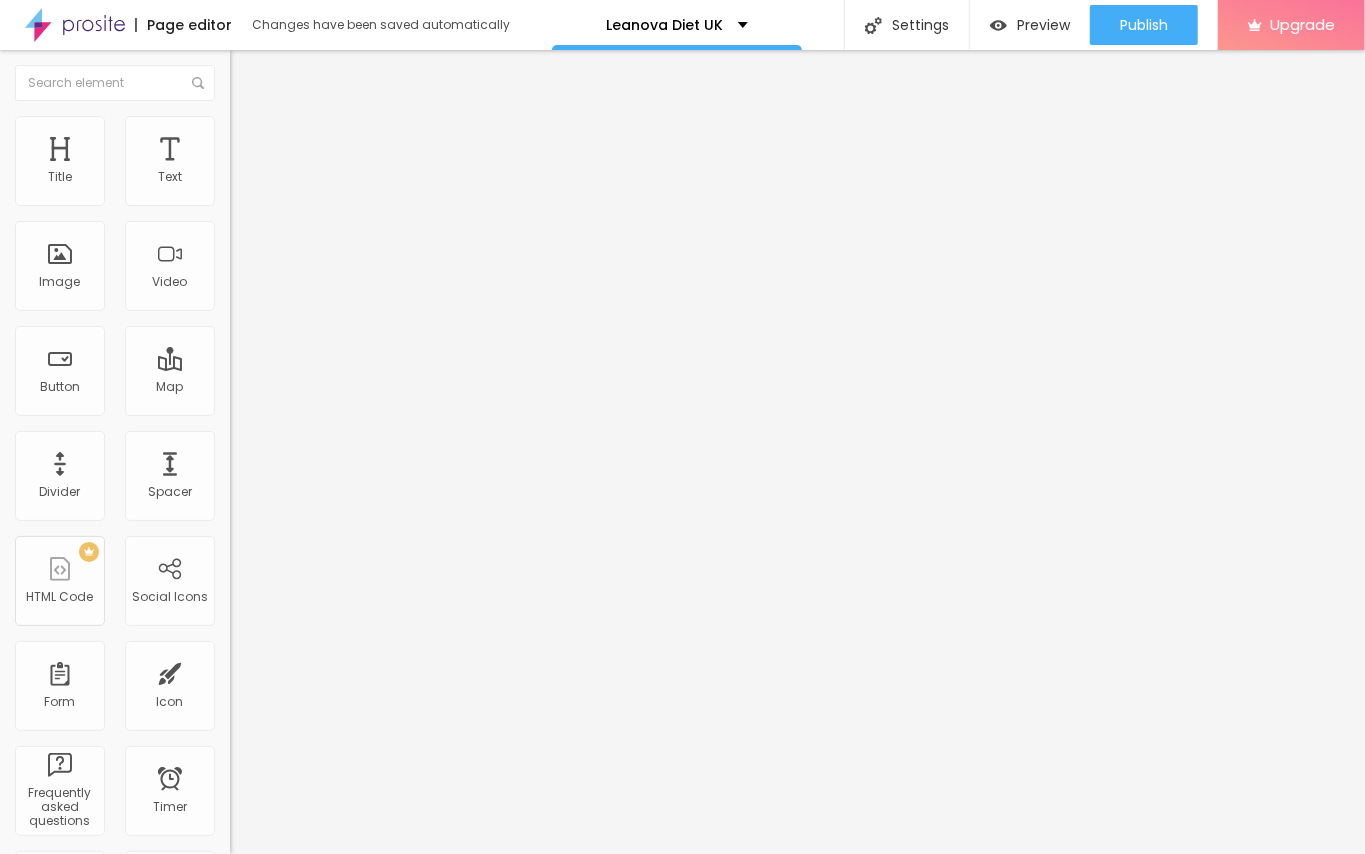 type on "45" 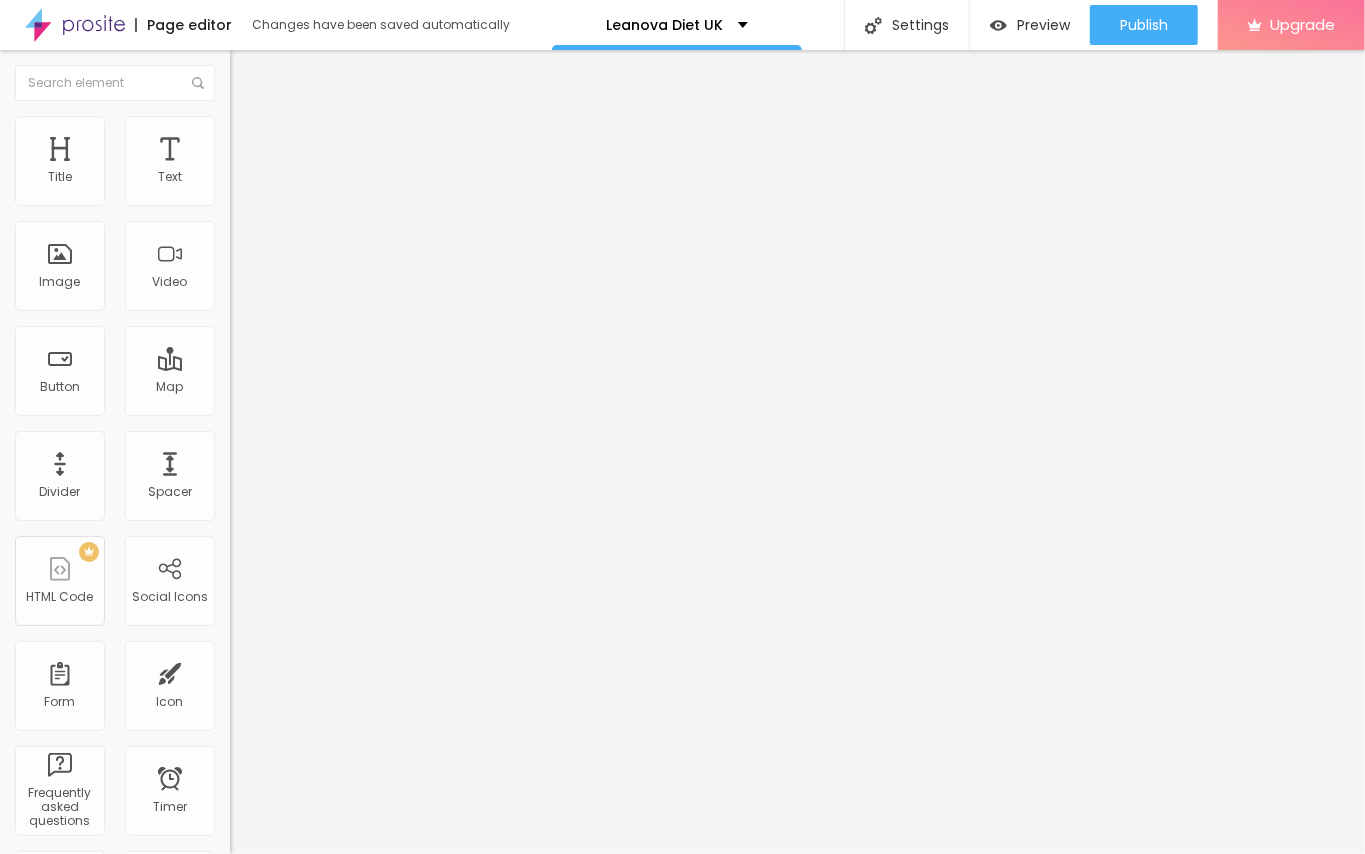 type on "45" 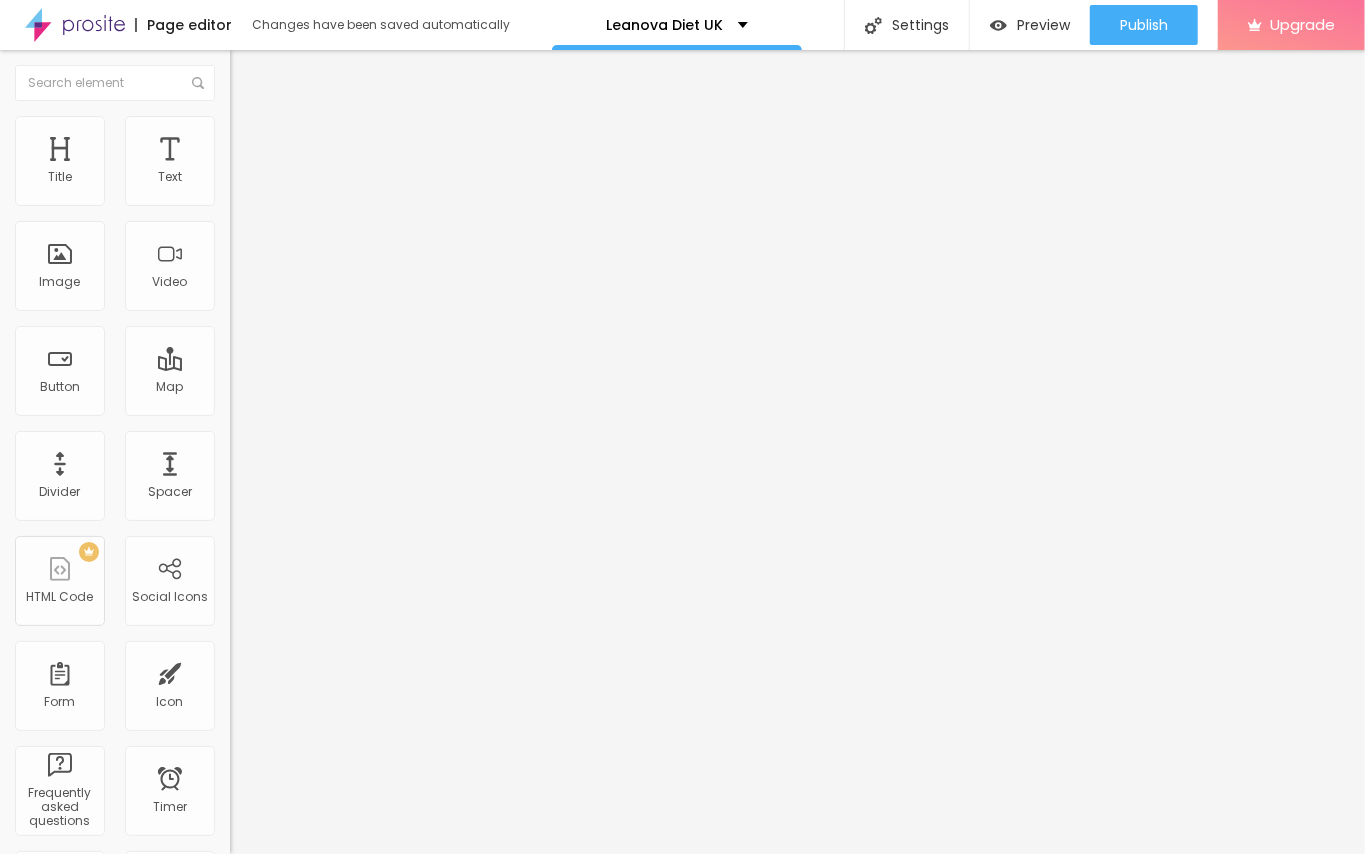 type on "50" 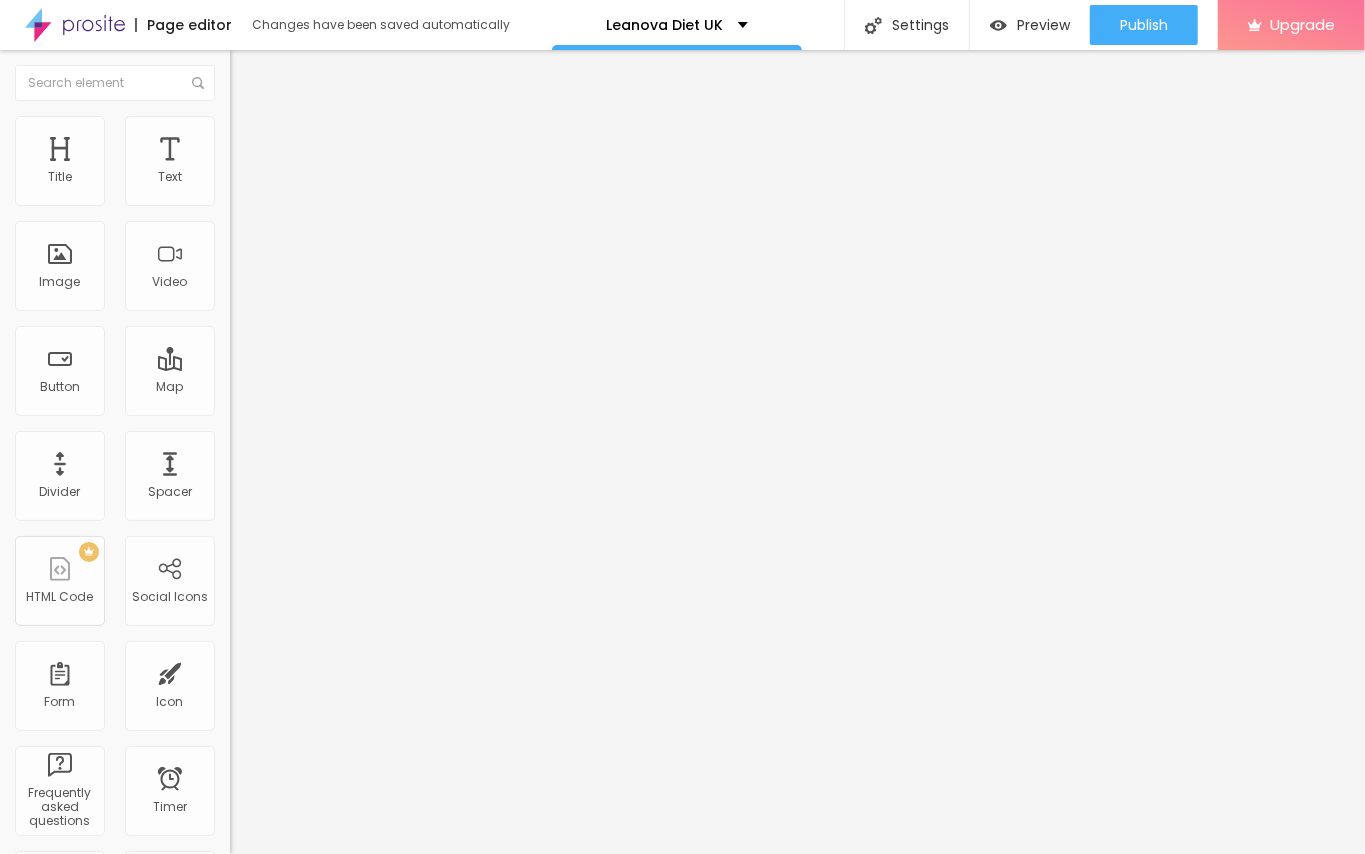 type on "50" 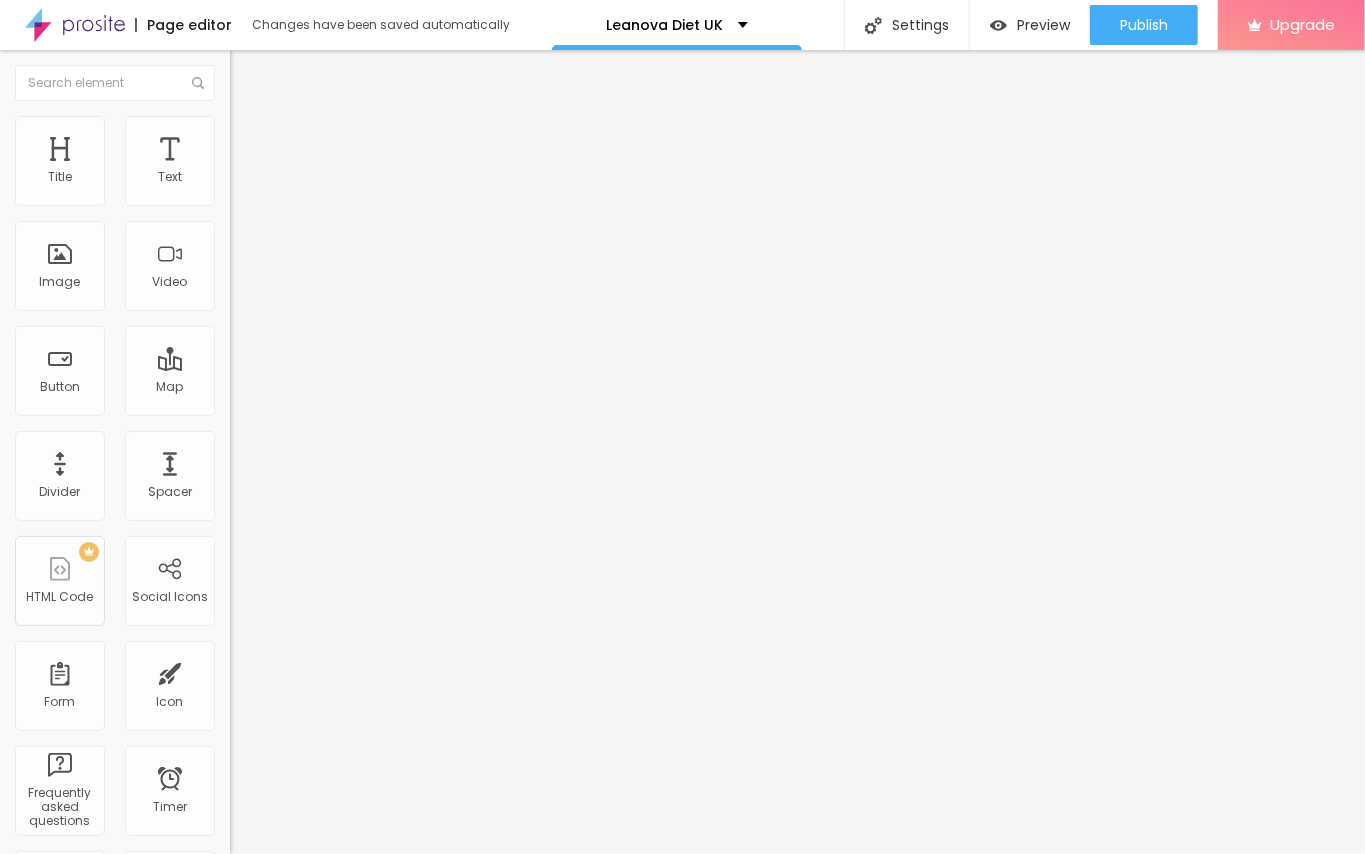 type on "55" 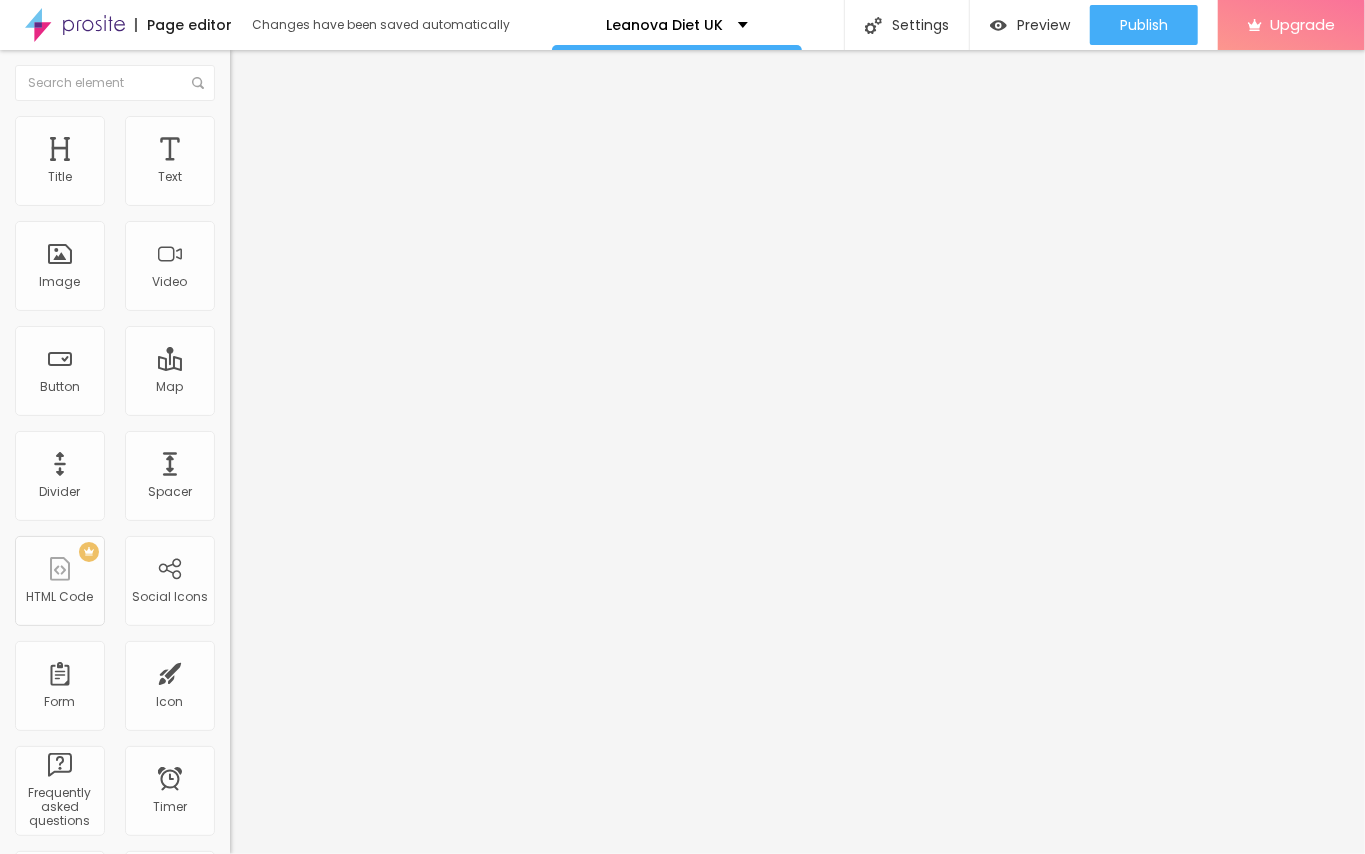 type on "55" 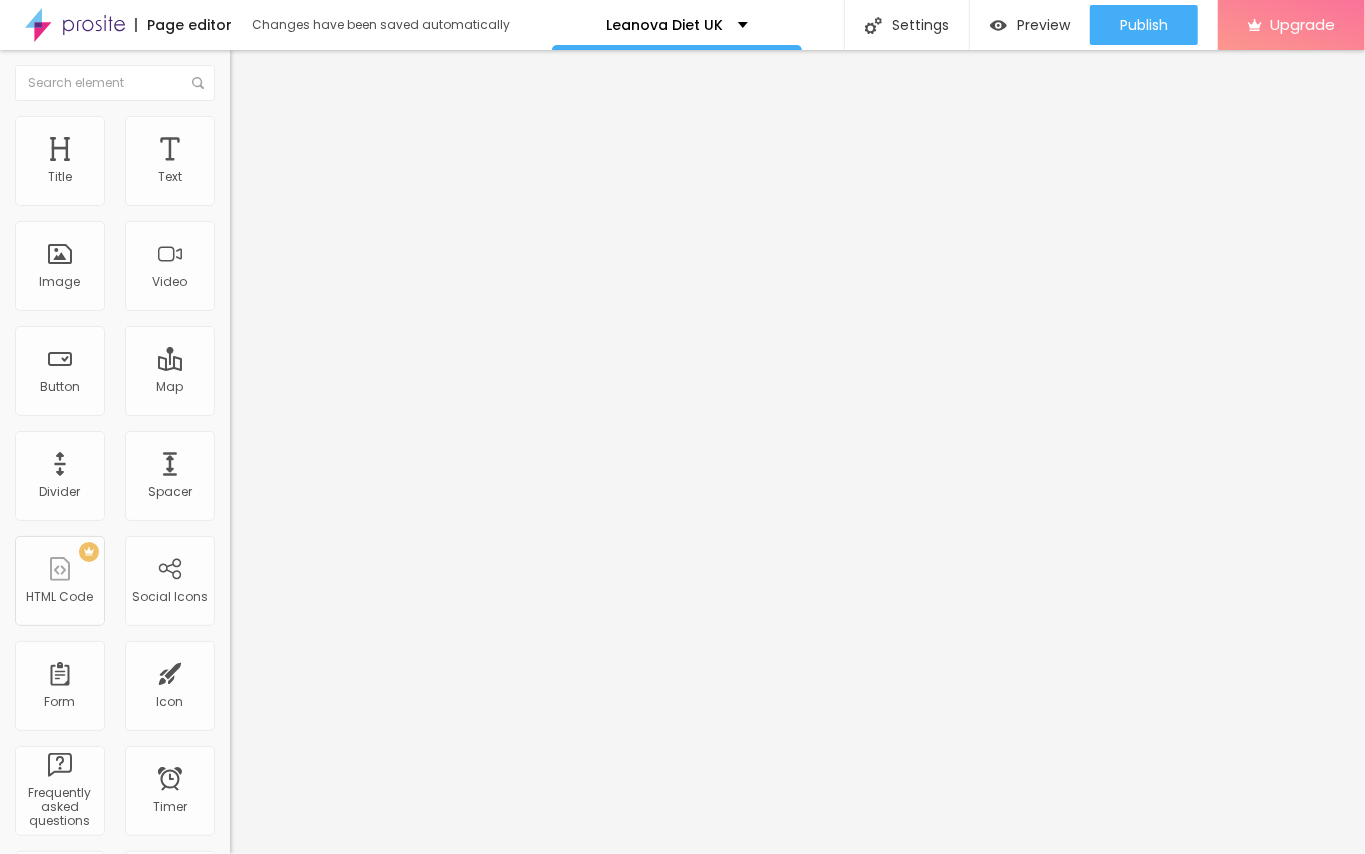 type on "60" 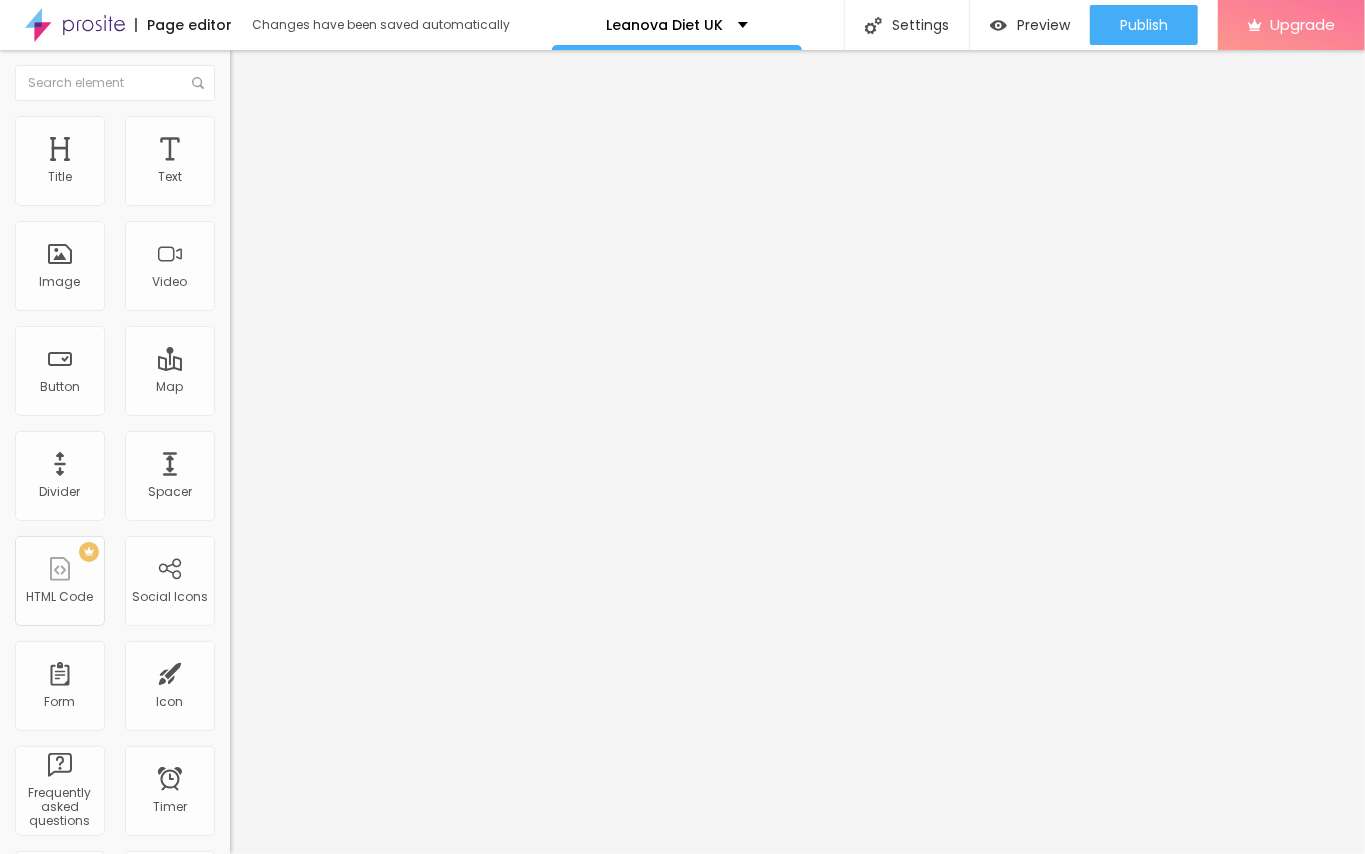 type on "60" 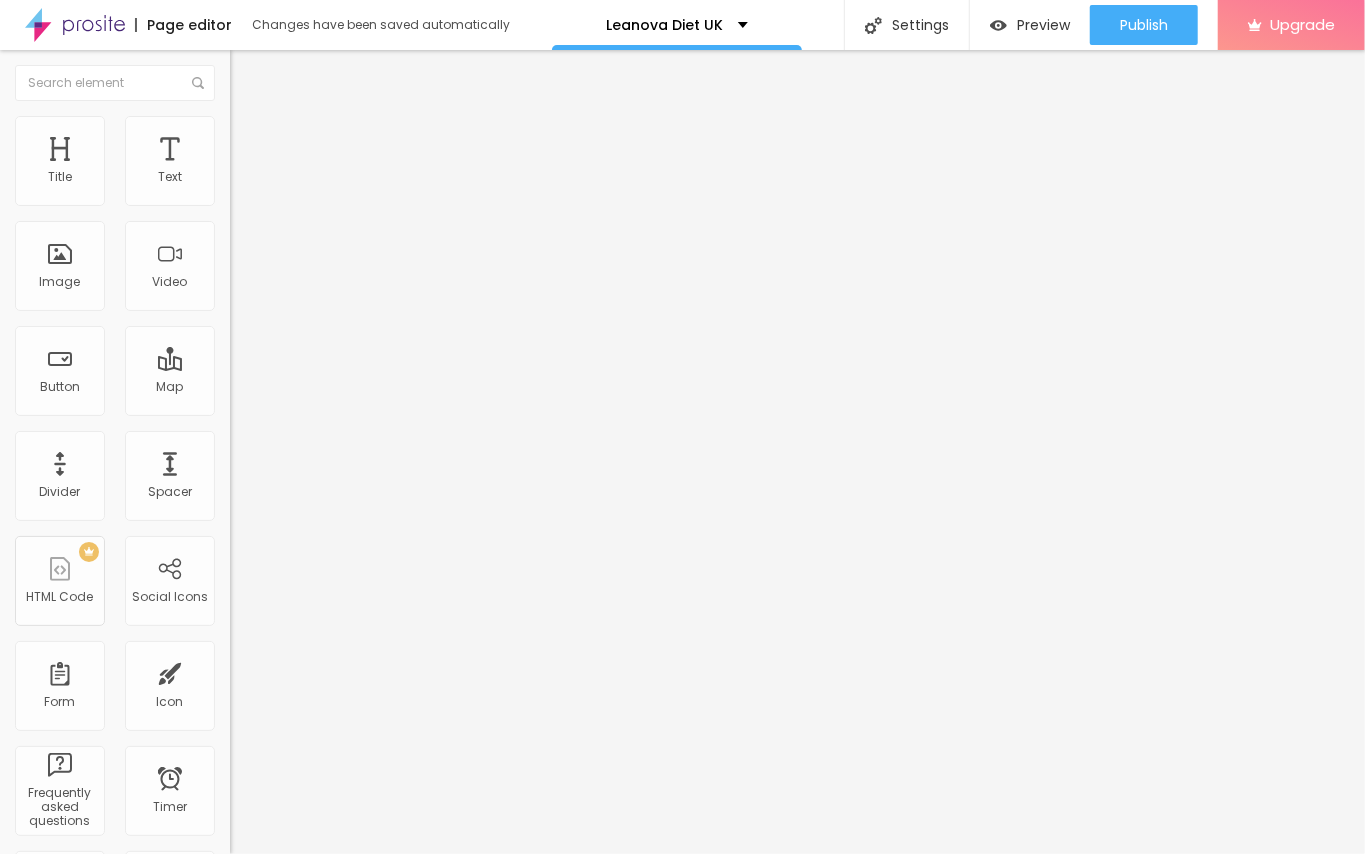 type on "65" 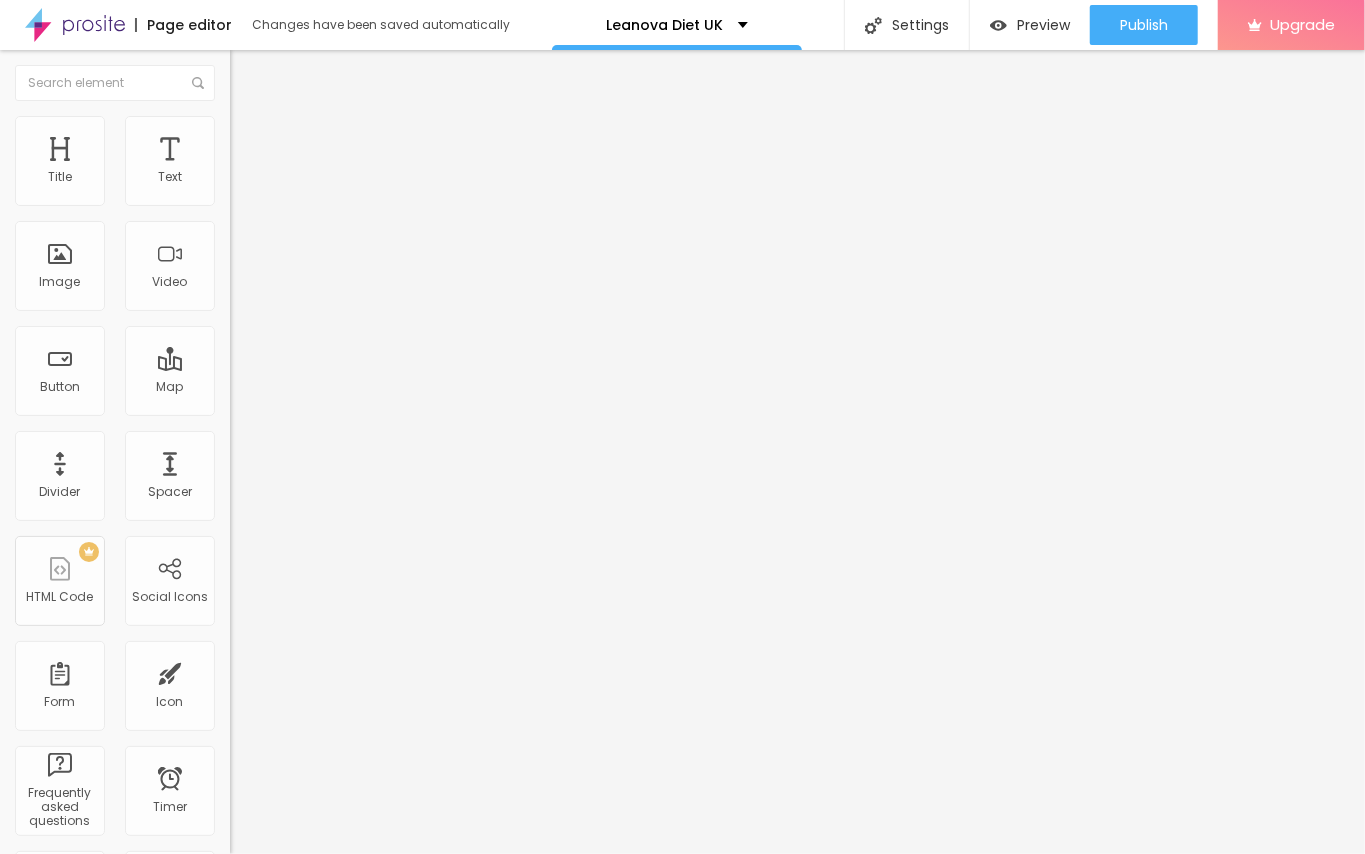 type on "65" 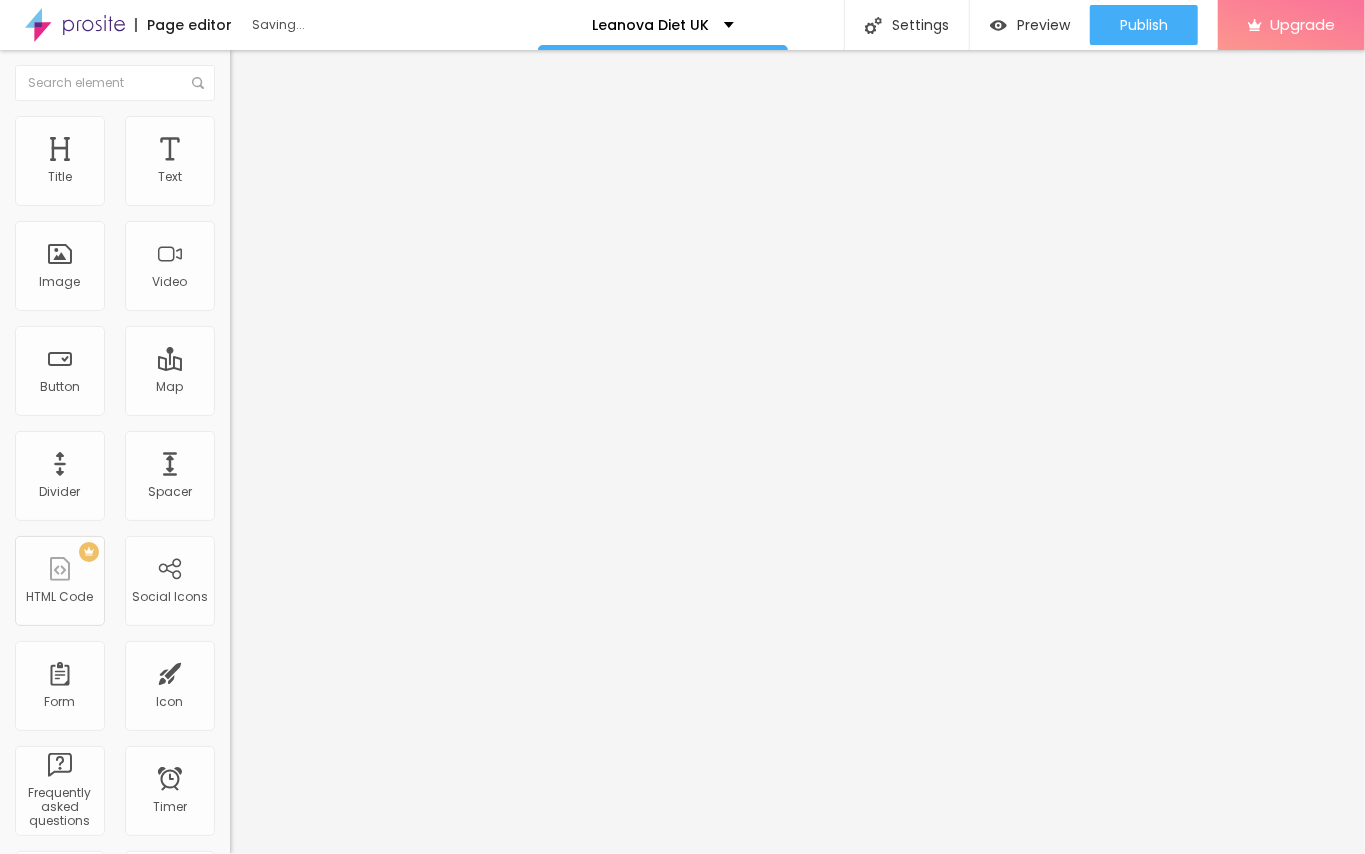 type on "60" 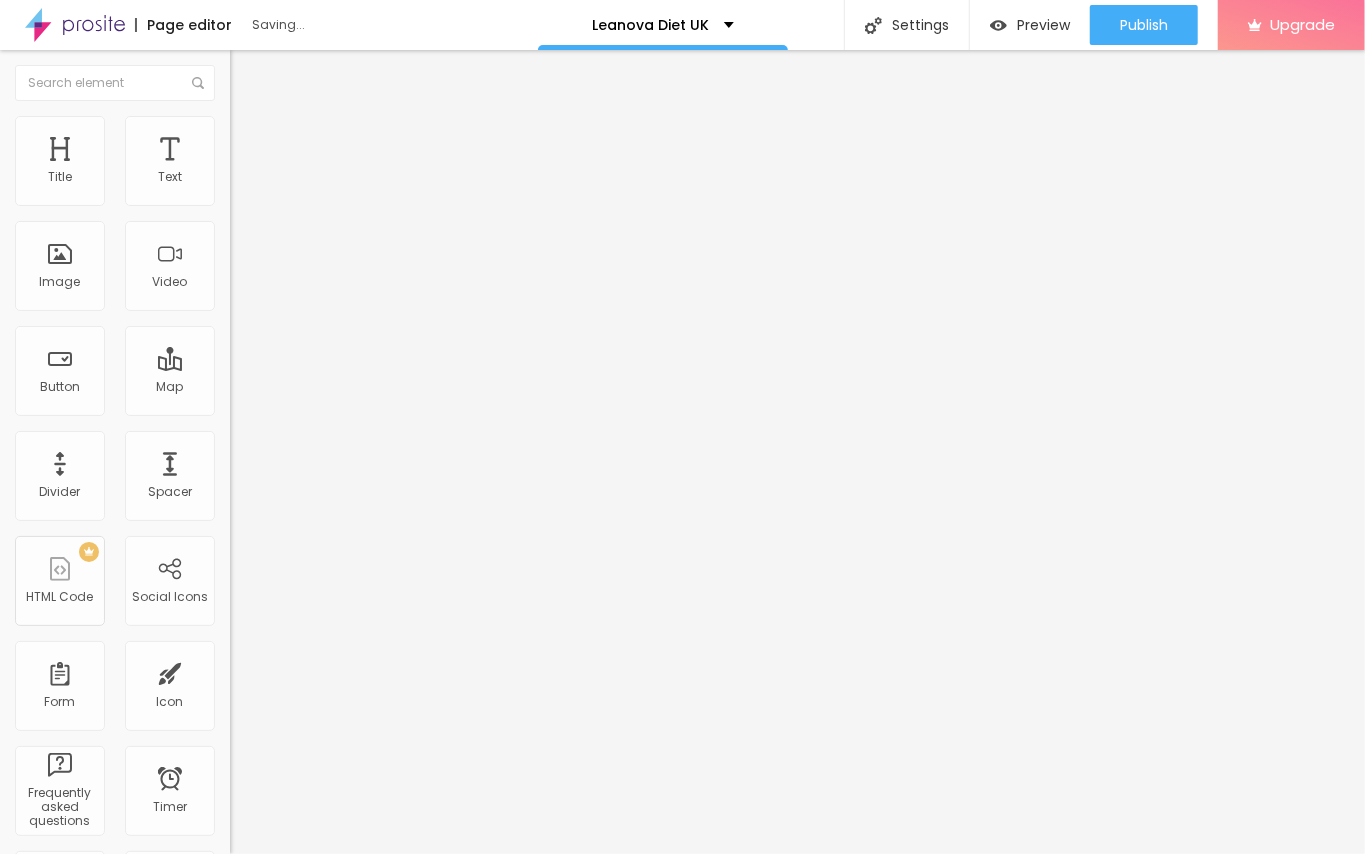 type on "55" 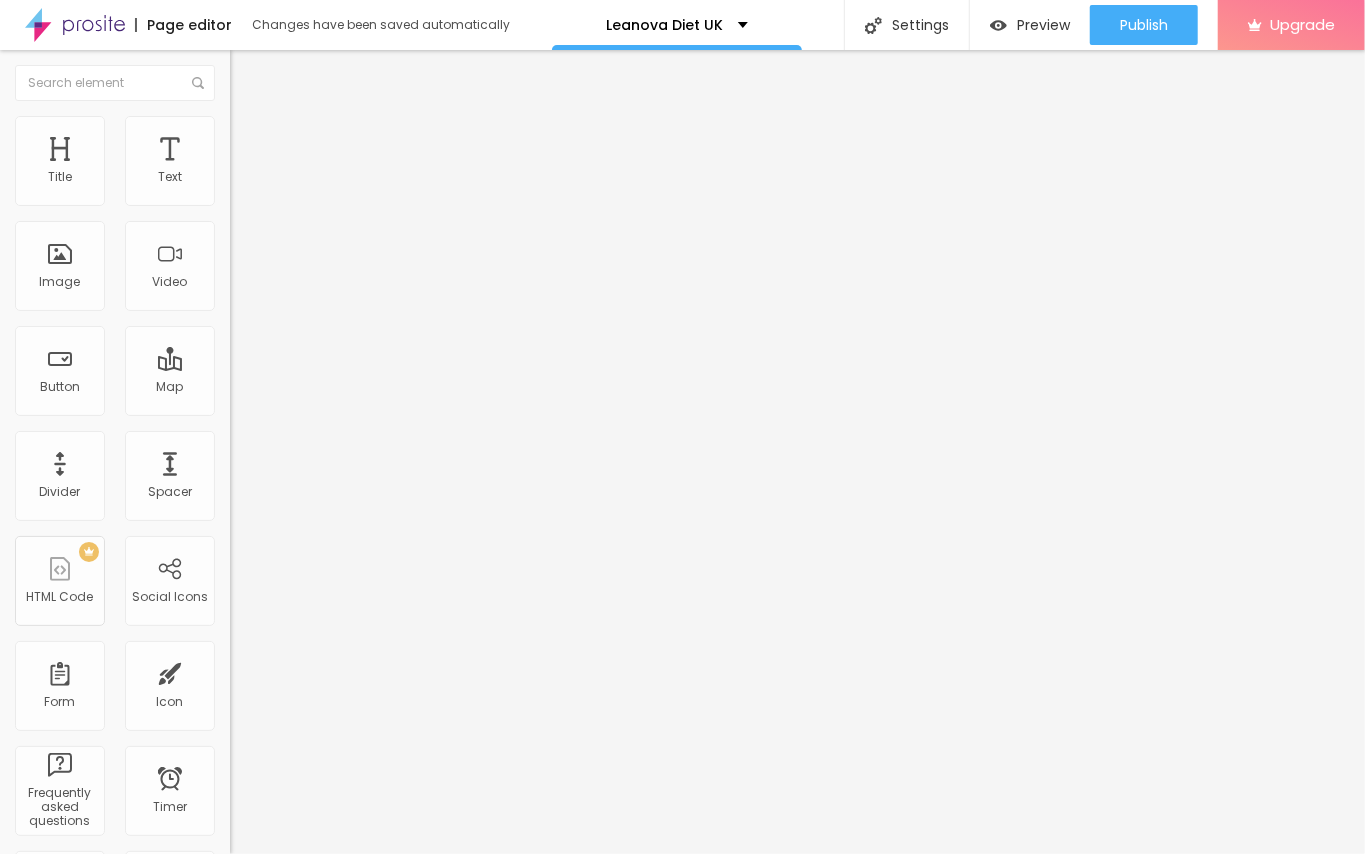 type on "50" 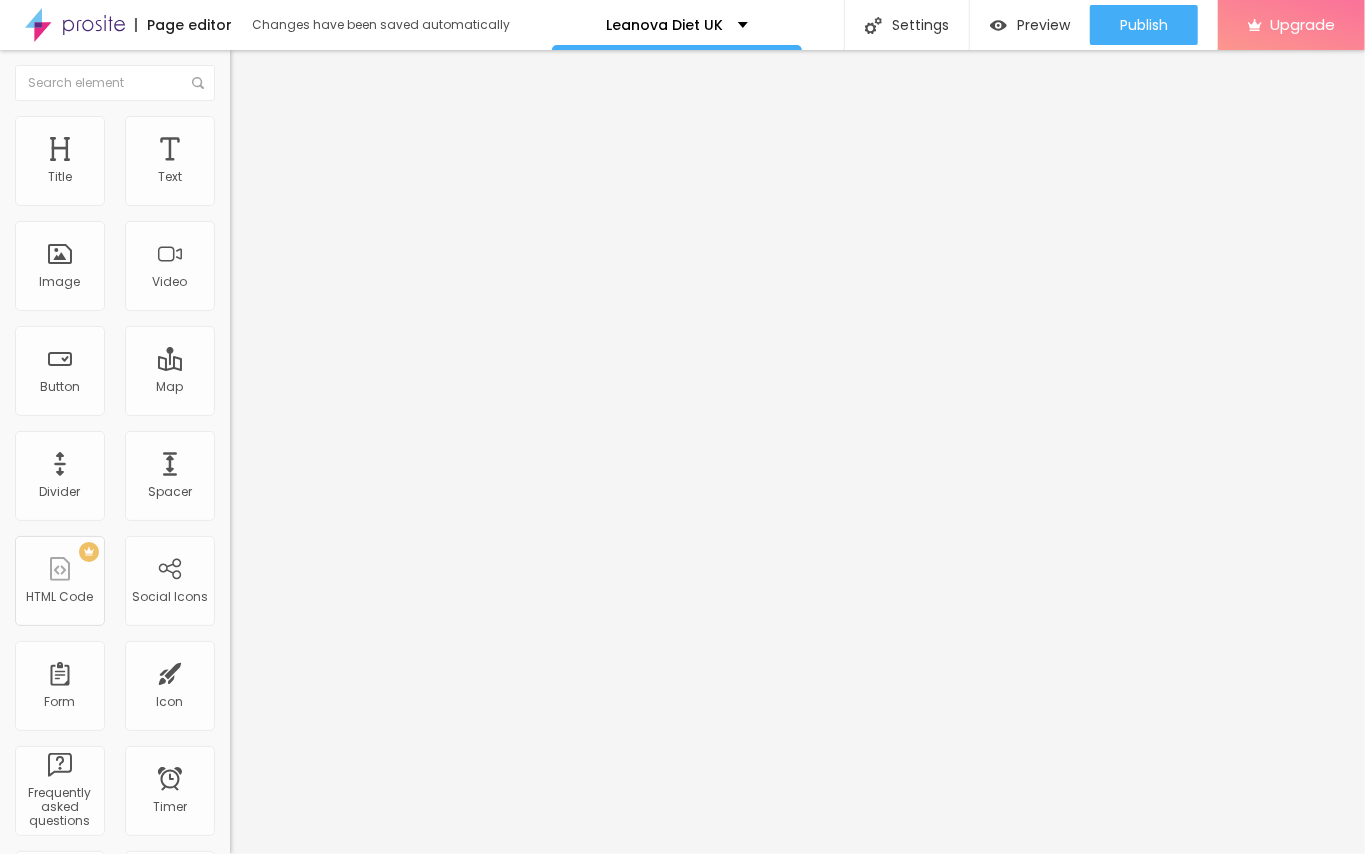 type on "45" 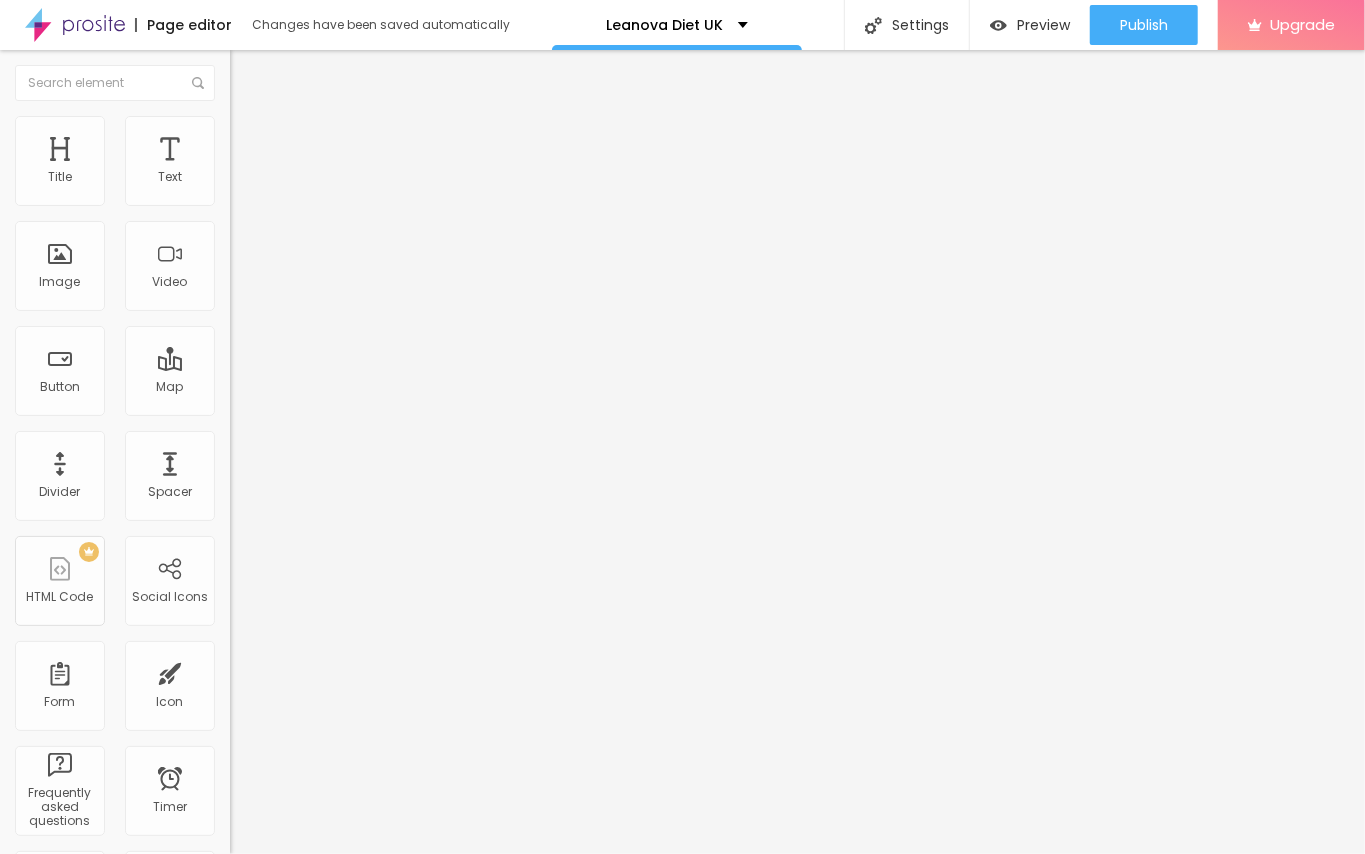 type on "35" 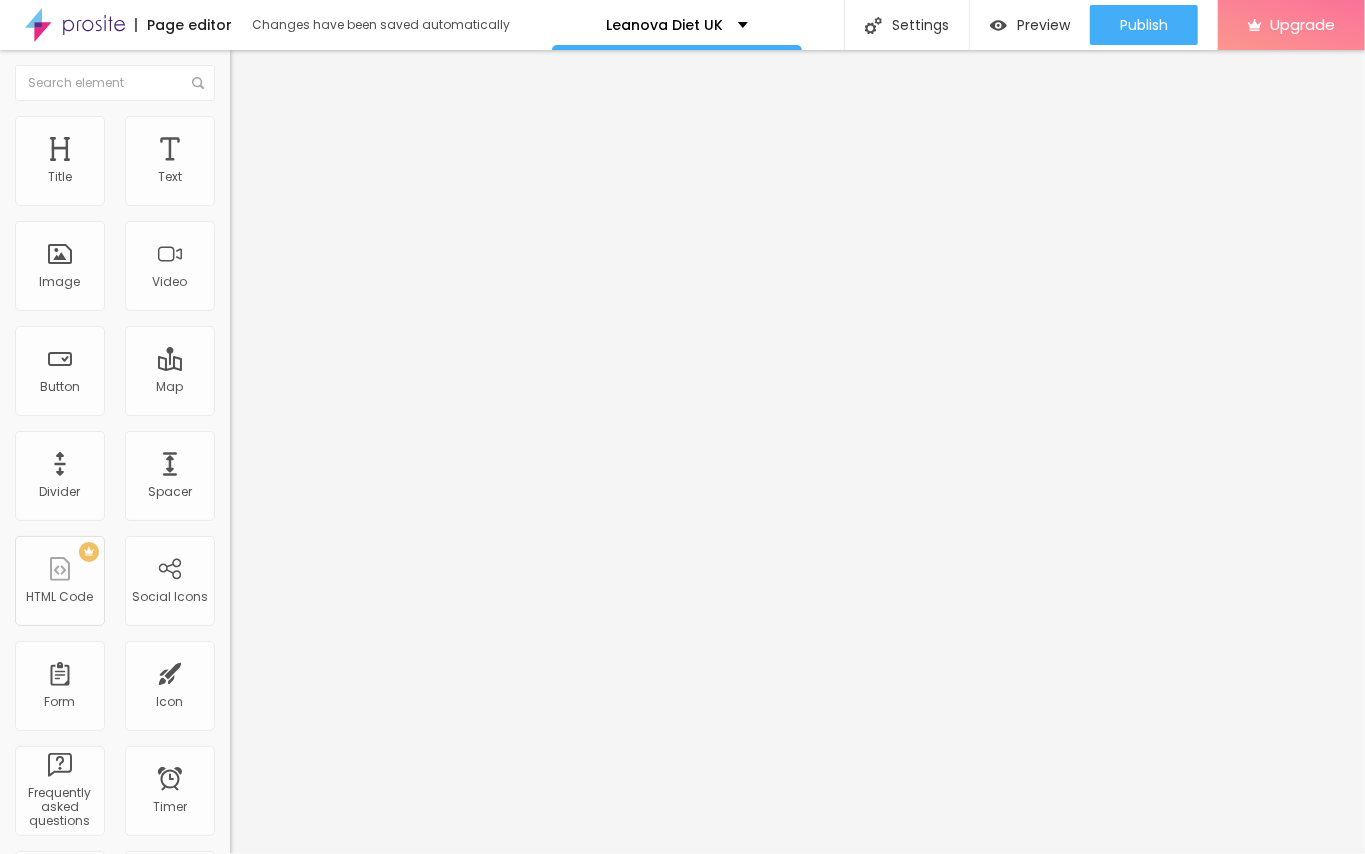 type on "30" 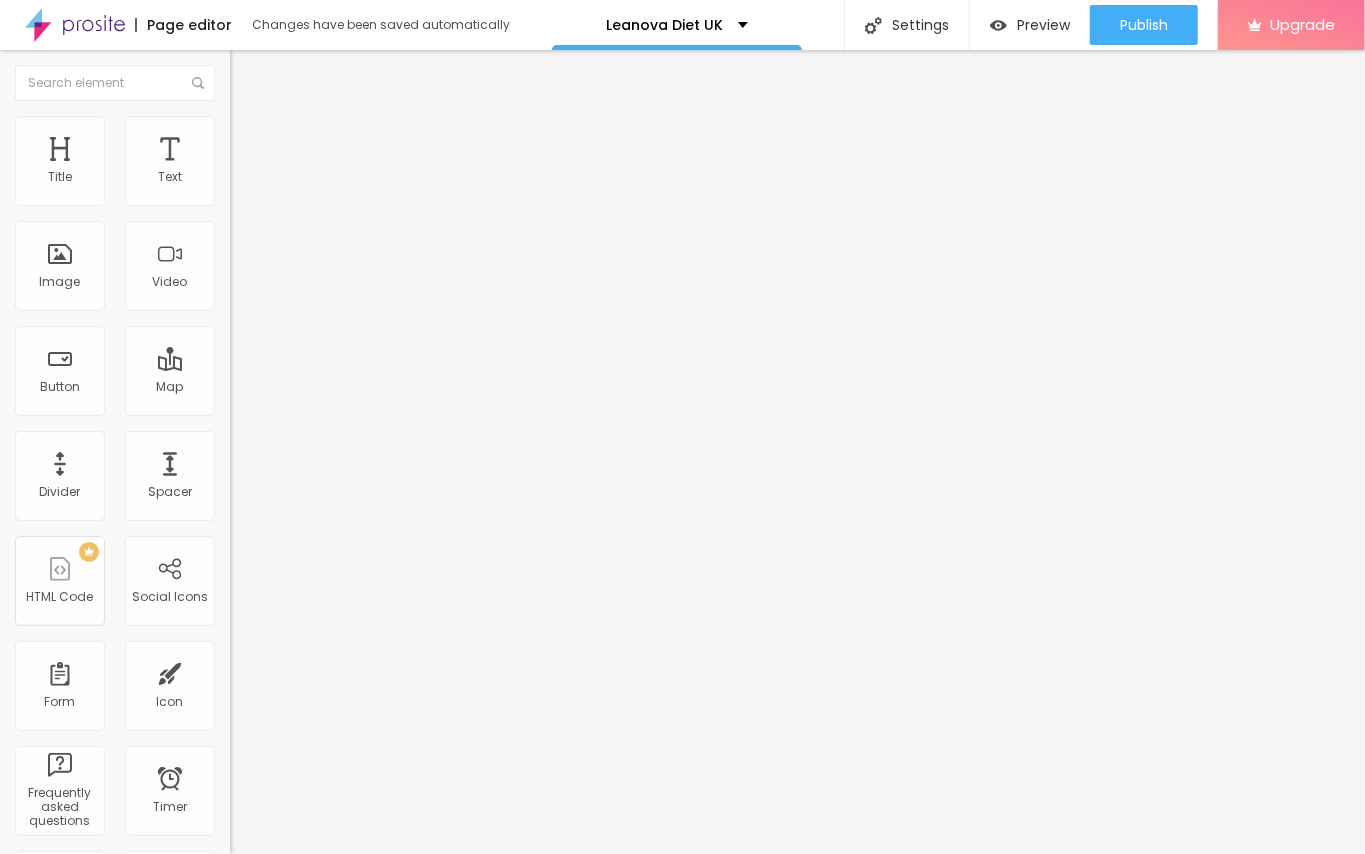 click at bounding box center (294, 197) 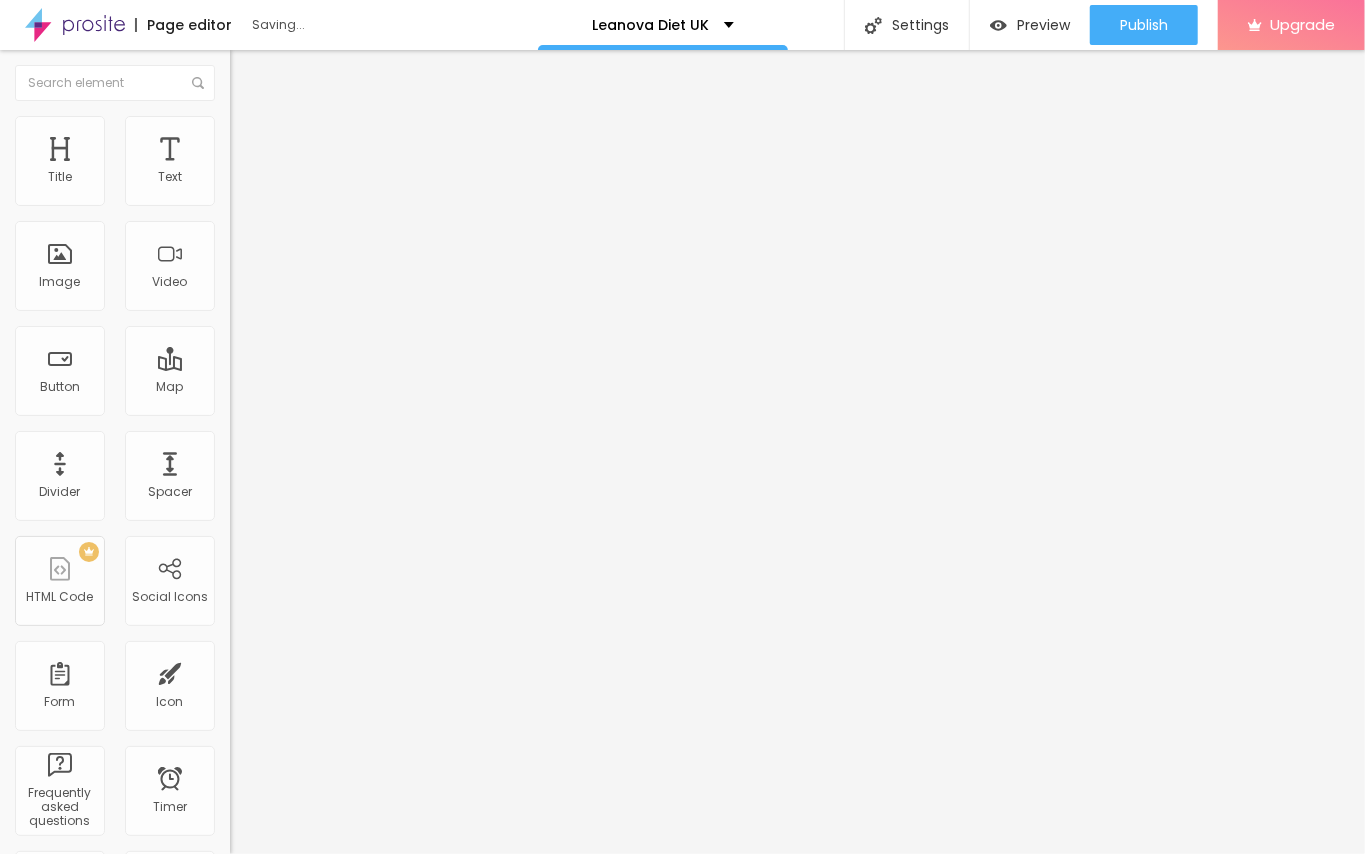 click on "Size 30 px % 0 Border radius Shadow DISABLED Reset to default" at bounding box center (345, 356) 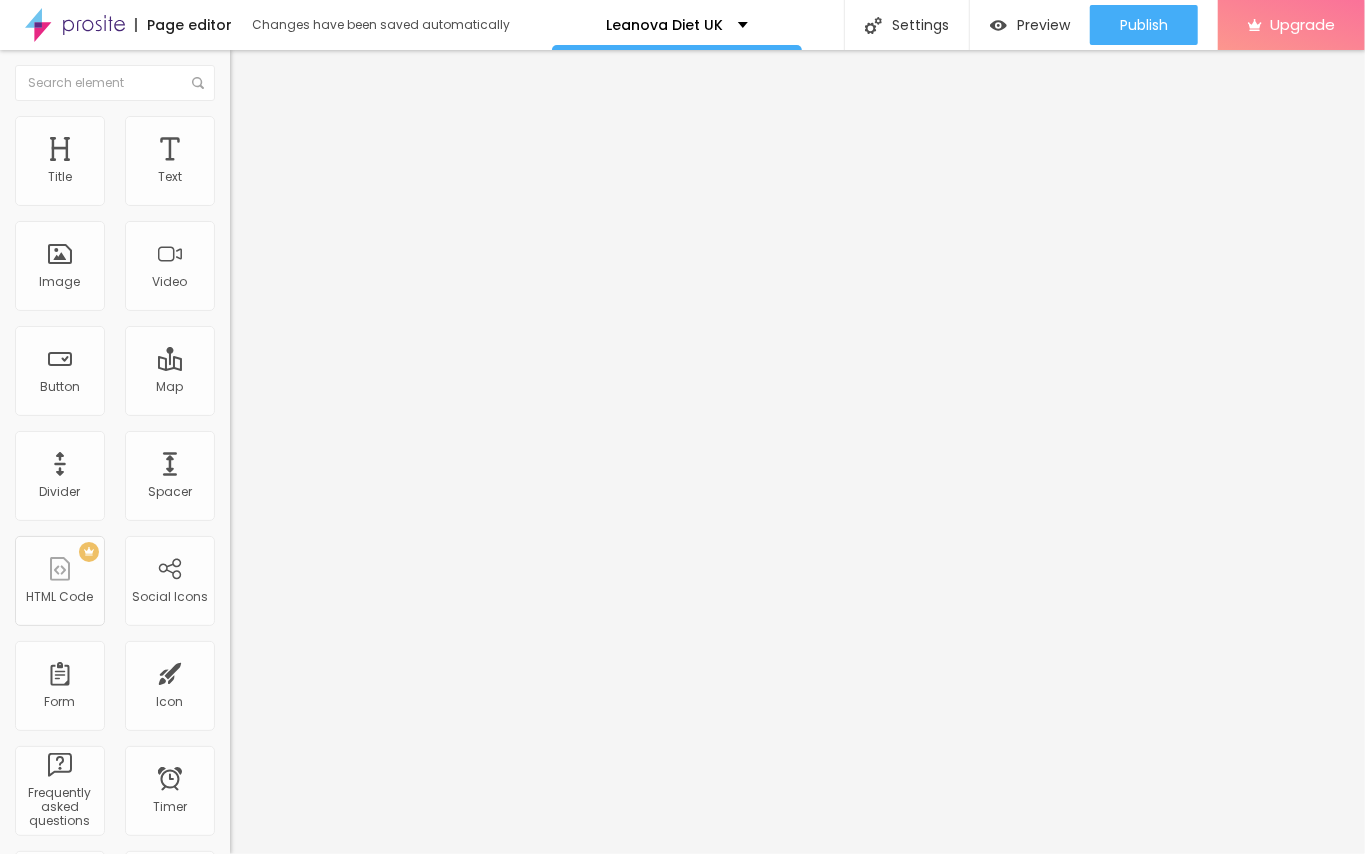 click at bounding box center (239, 105) 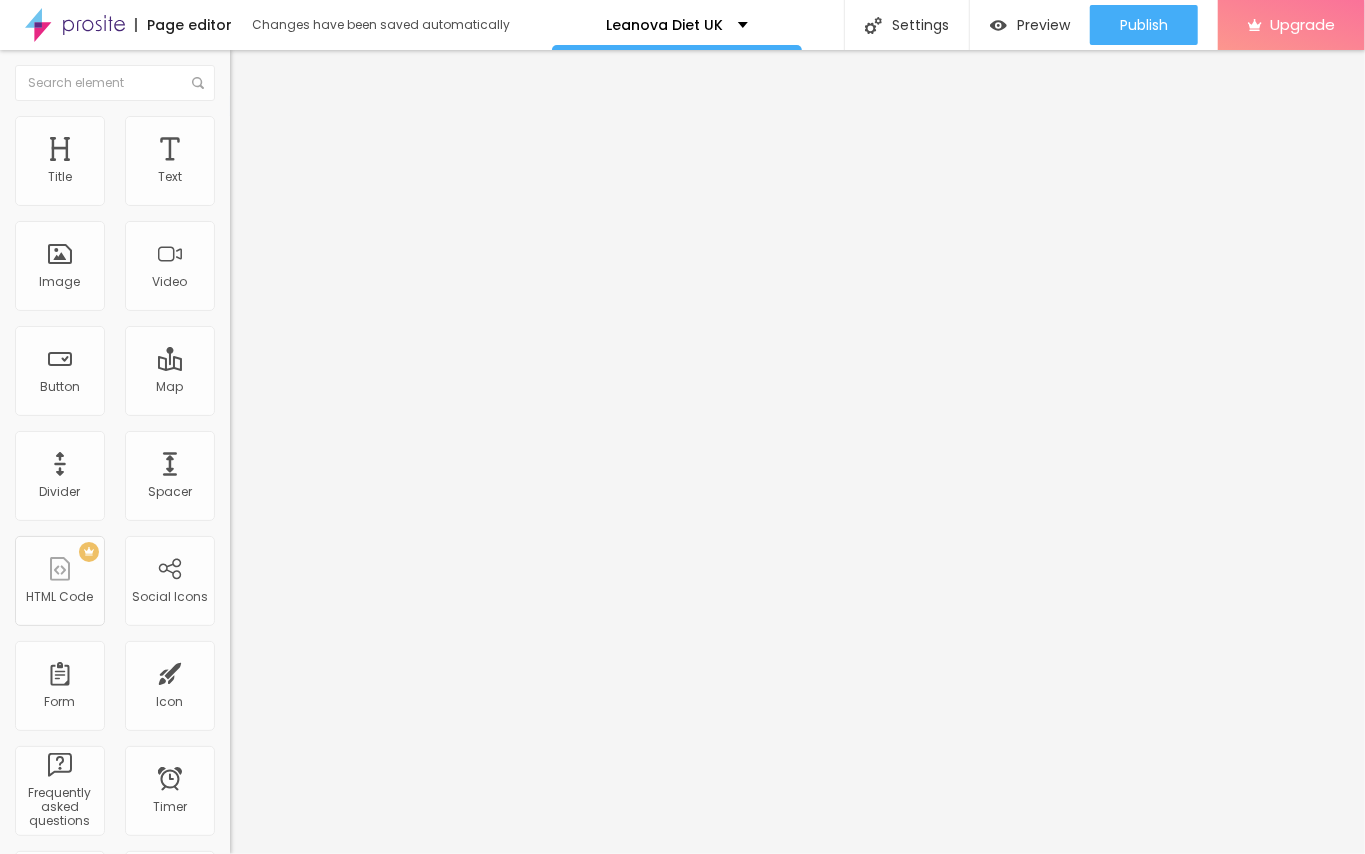 click on "Edit Image" at bounding box center [345, 73] 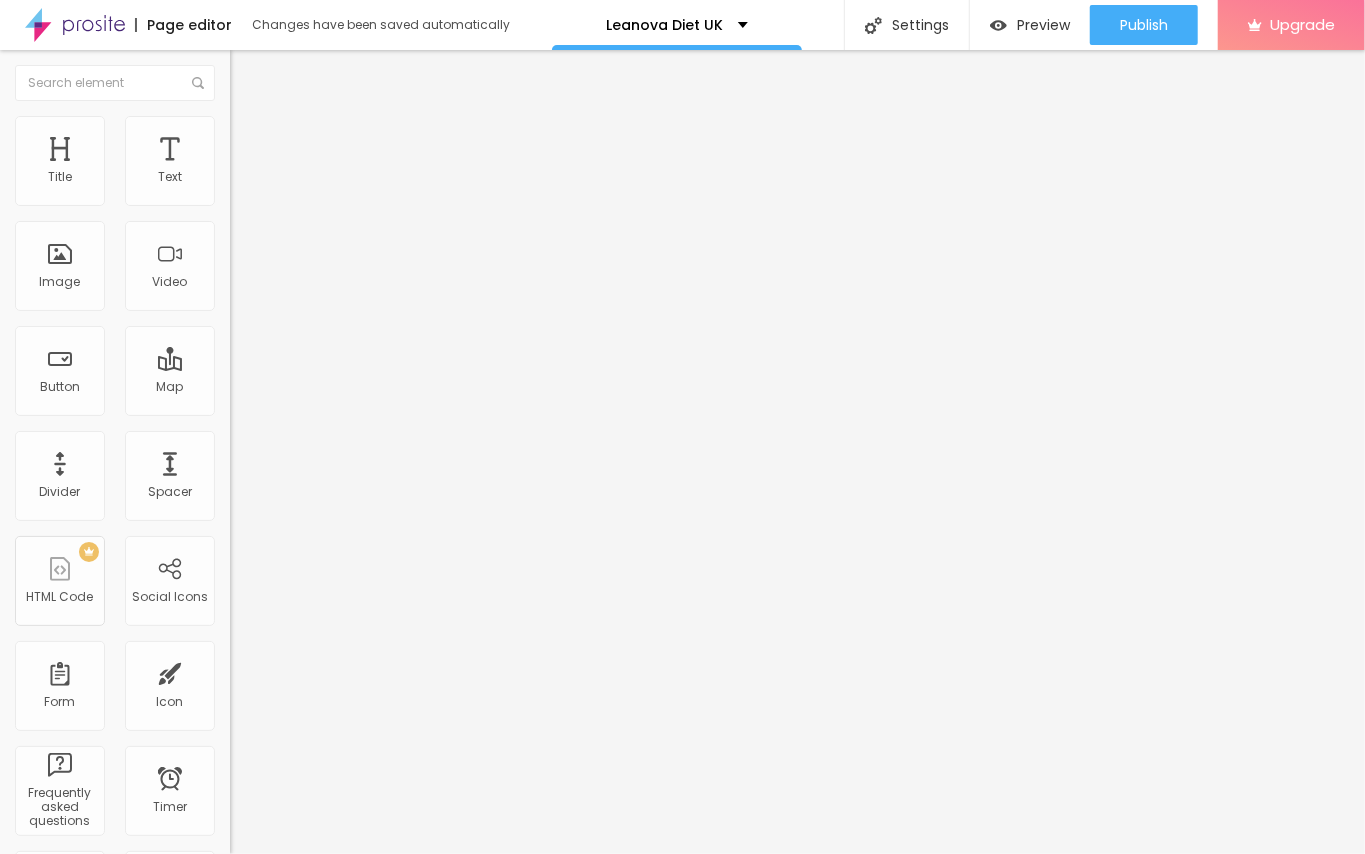 click at bounding box center [253, 73] 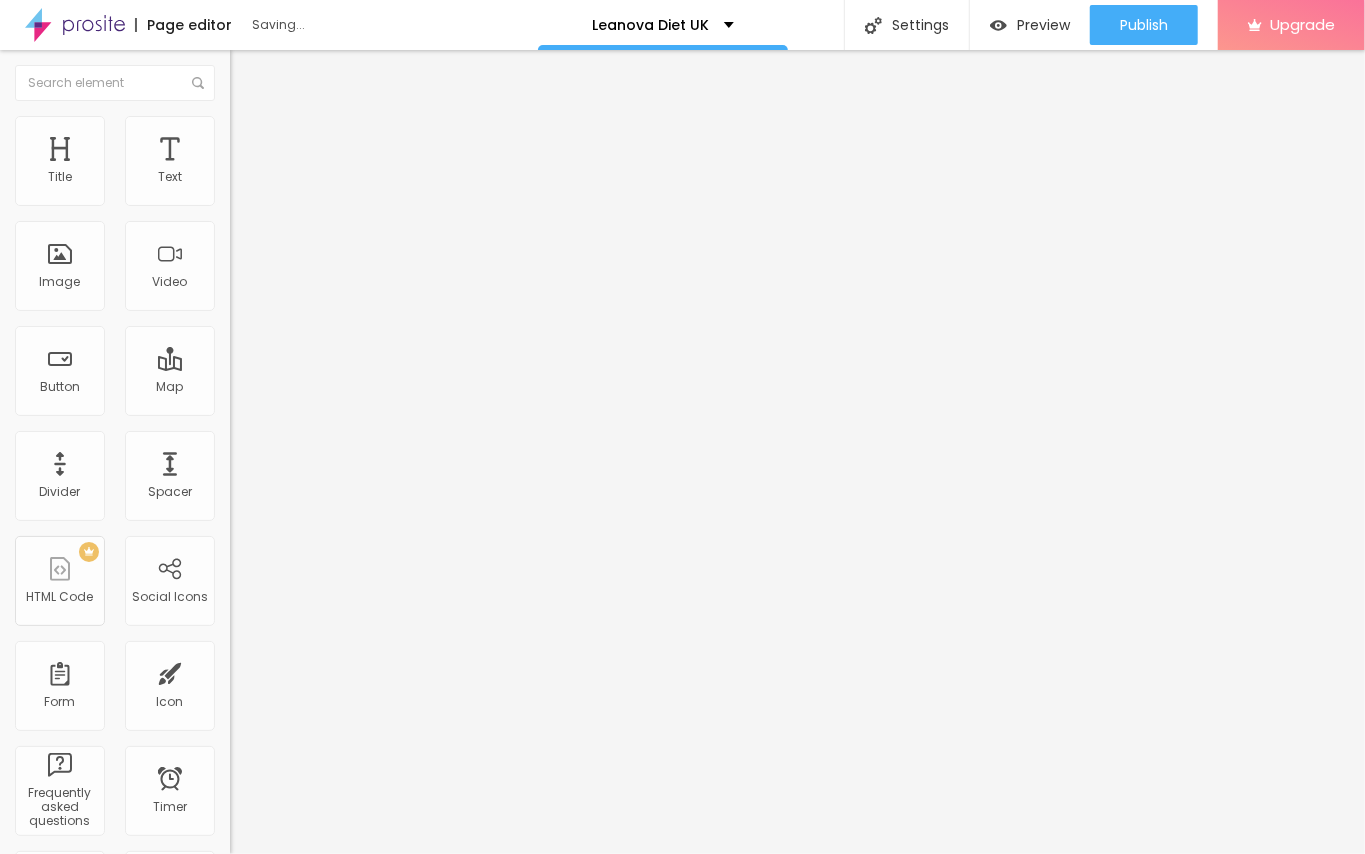 click on "Add image" at bounding box center [271, 163] 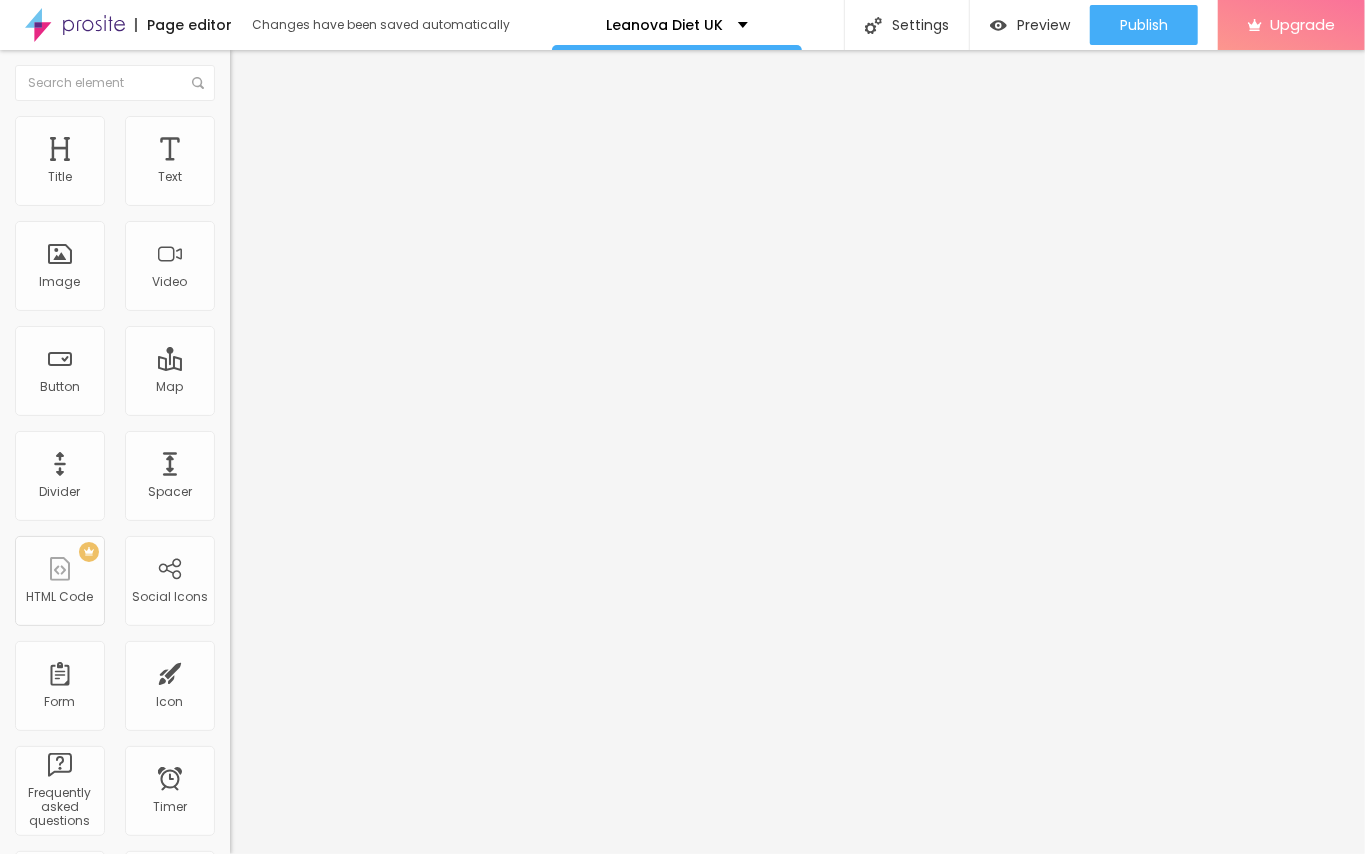 click at bounding box center (682, 993) 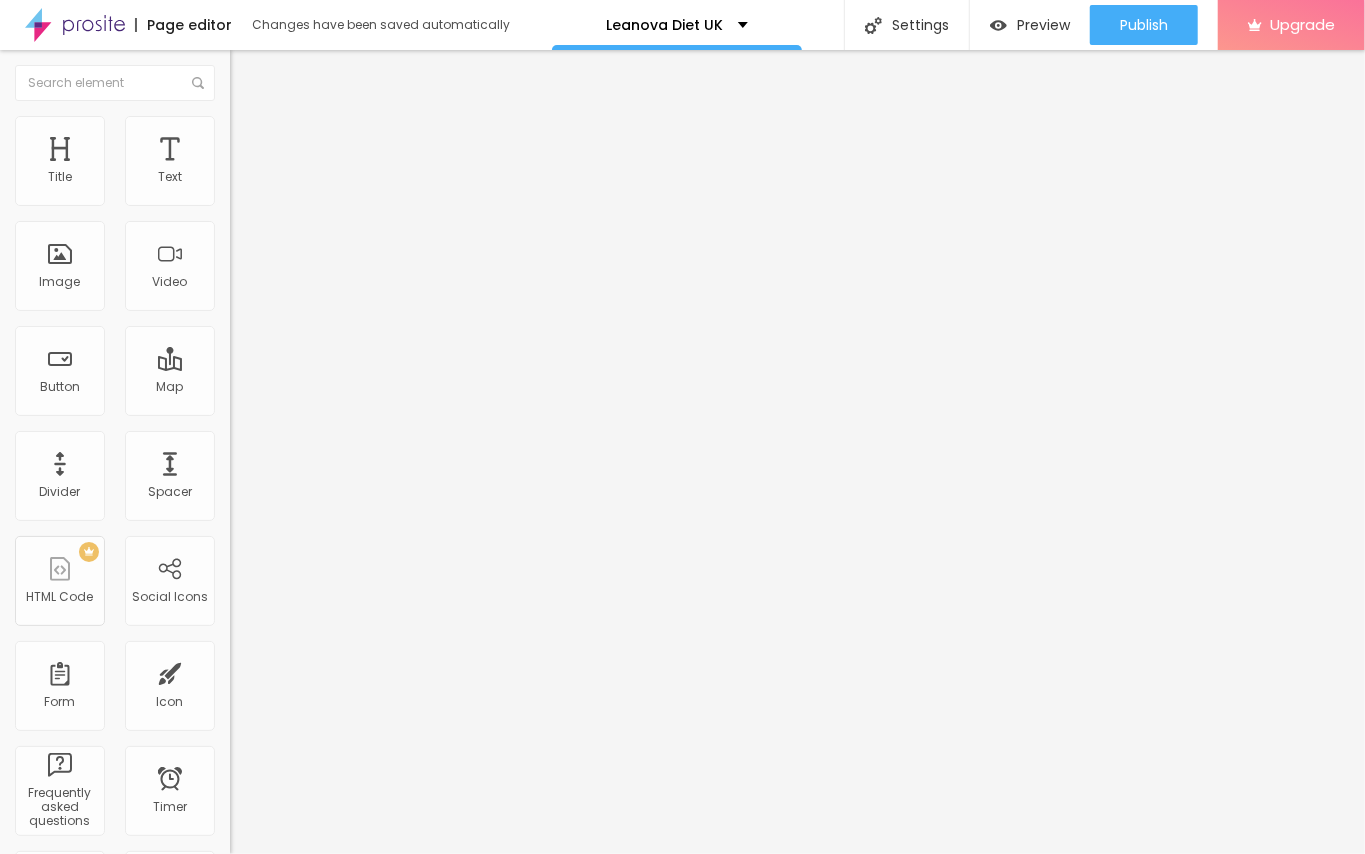 click at bounding box center [350, 192] 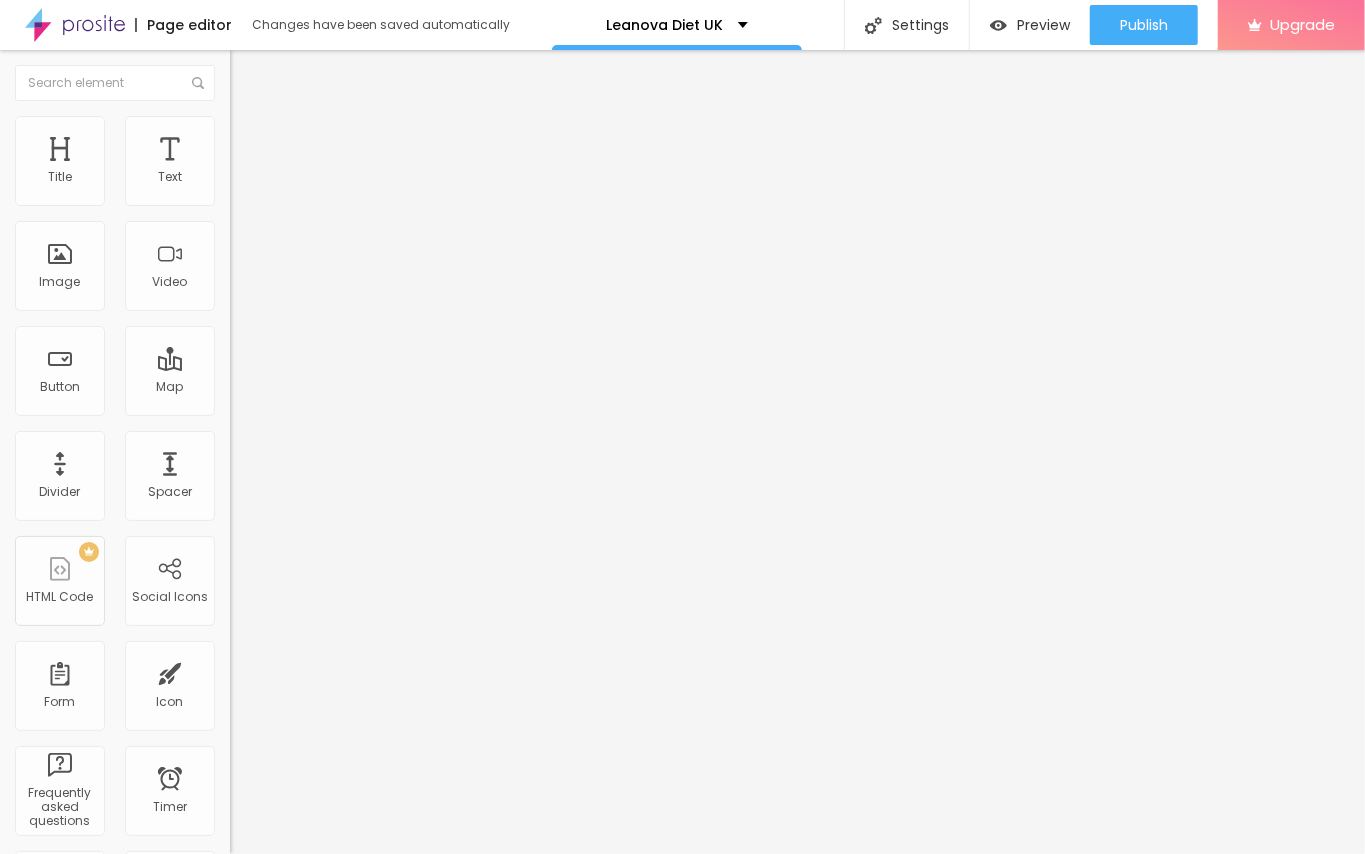 type on "Leanova Diet UK" 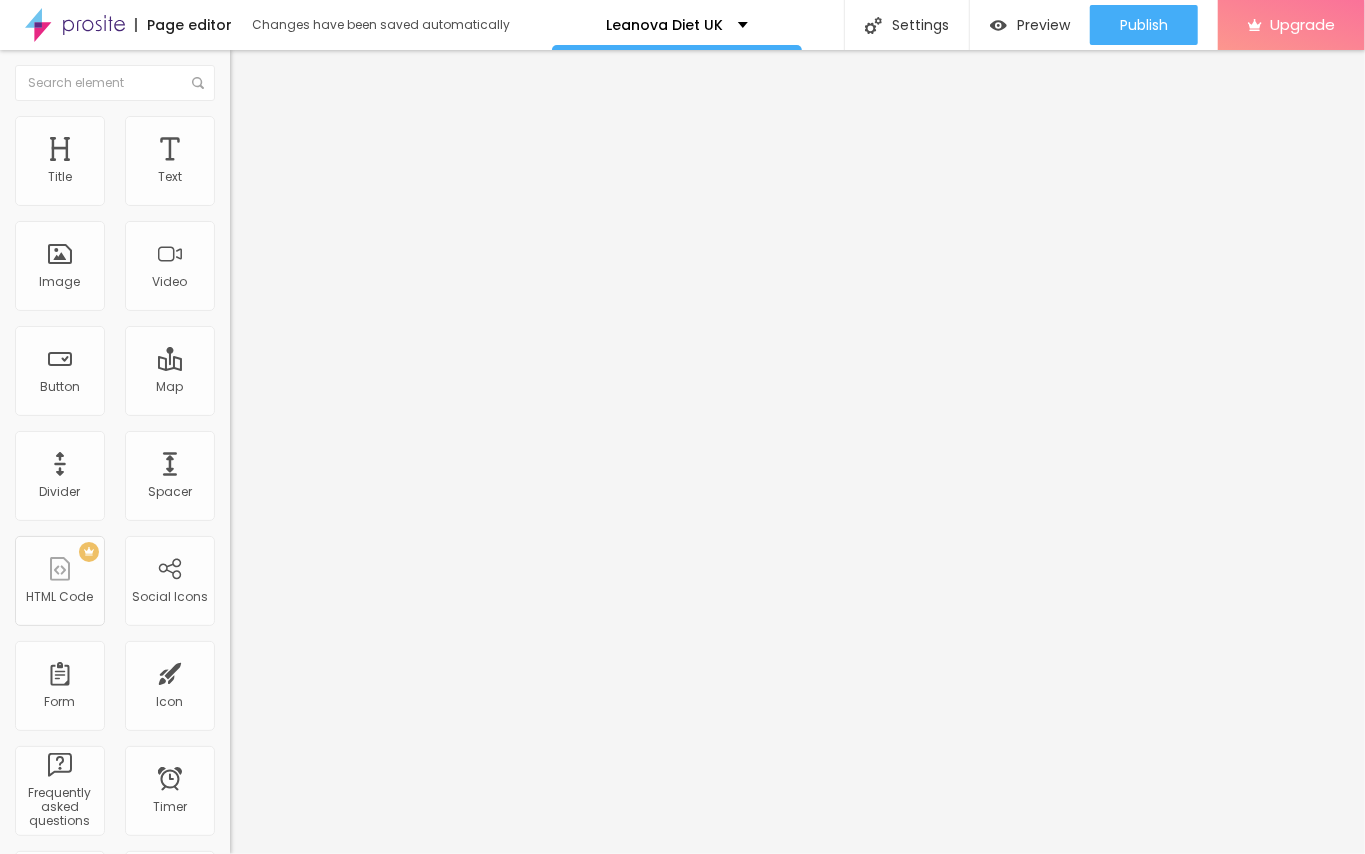click on "Content Style Advanced" at bounding box center [345, 126] 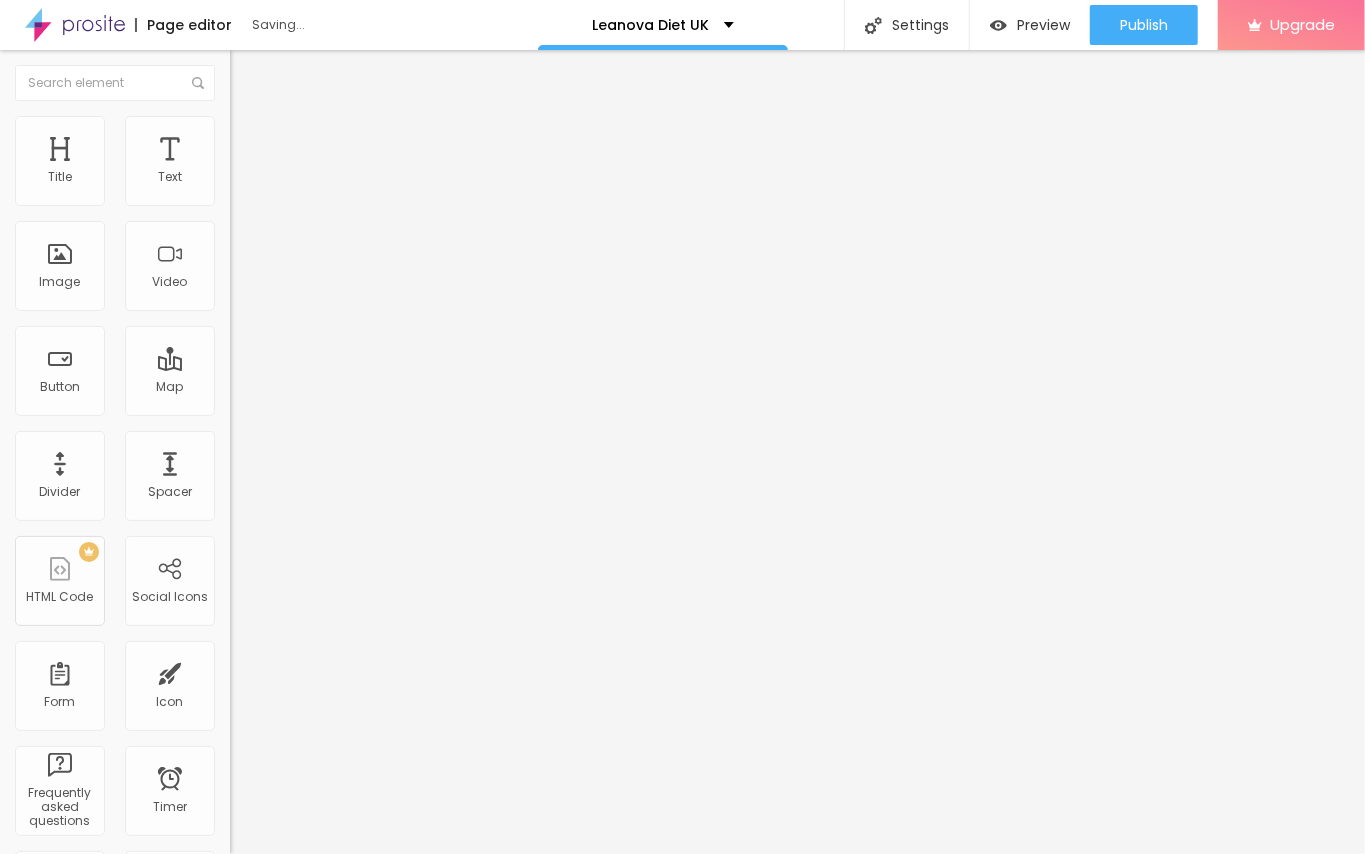 click on "Style" at bounding box center (262, 129) 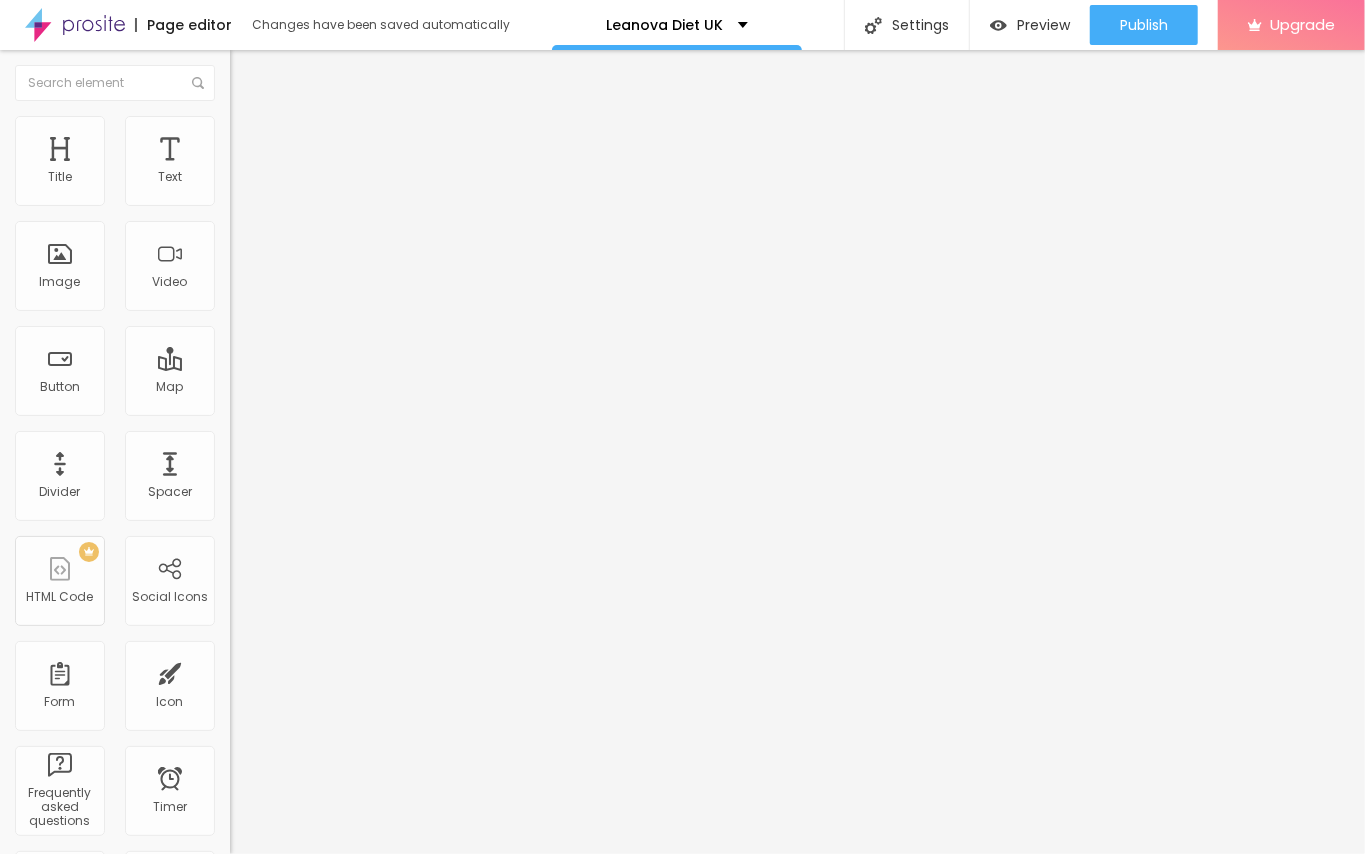 type on "75" 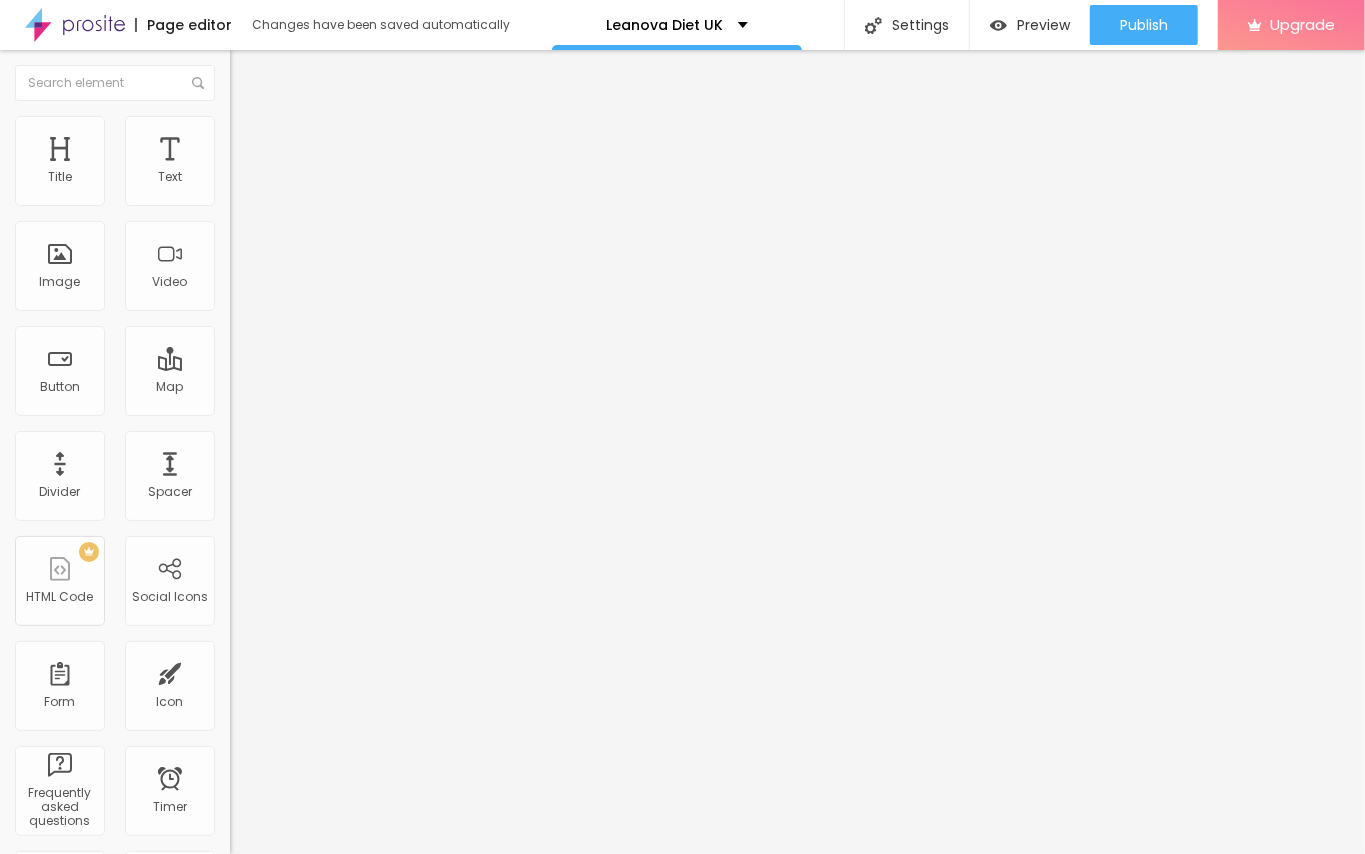 type on "75" 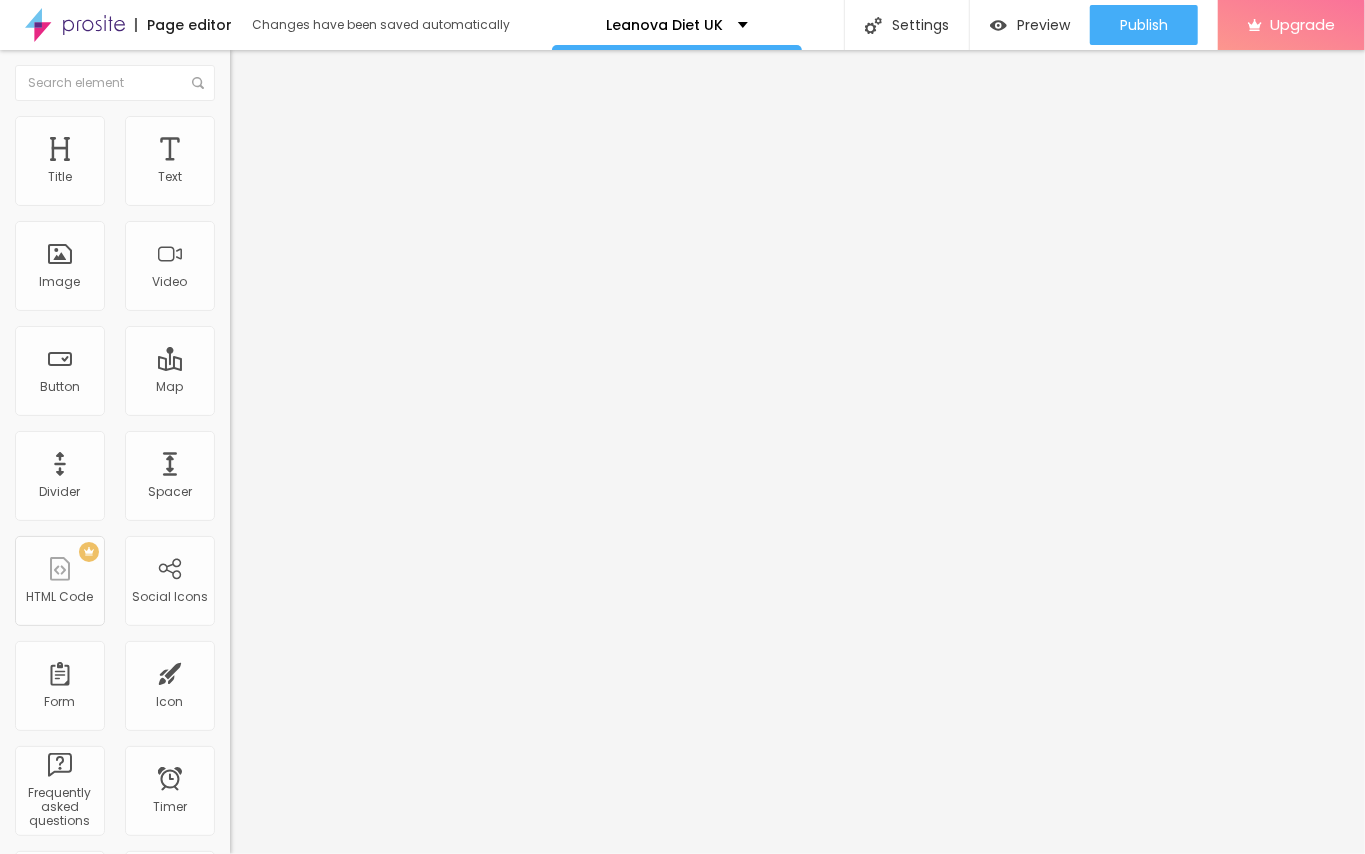 click at bounding box center [294, 197] 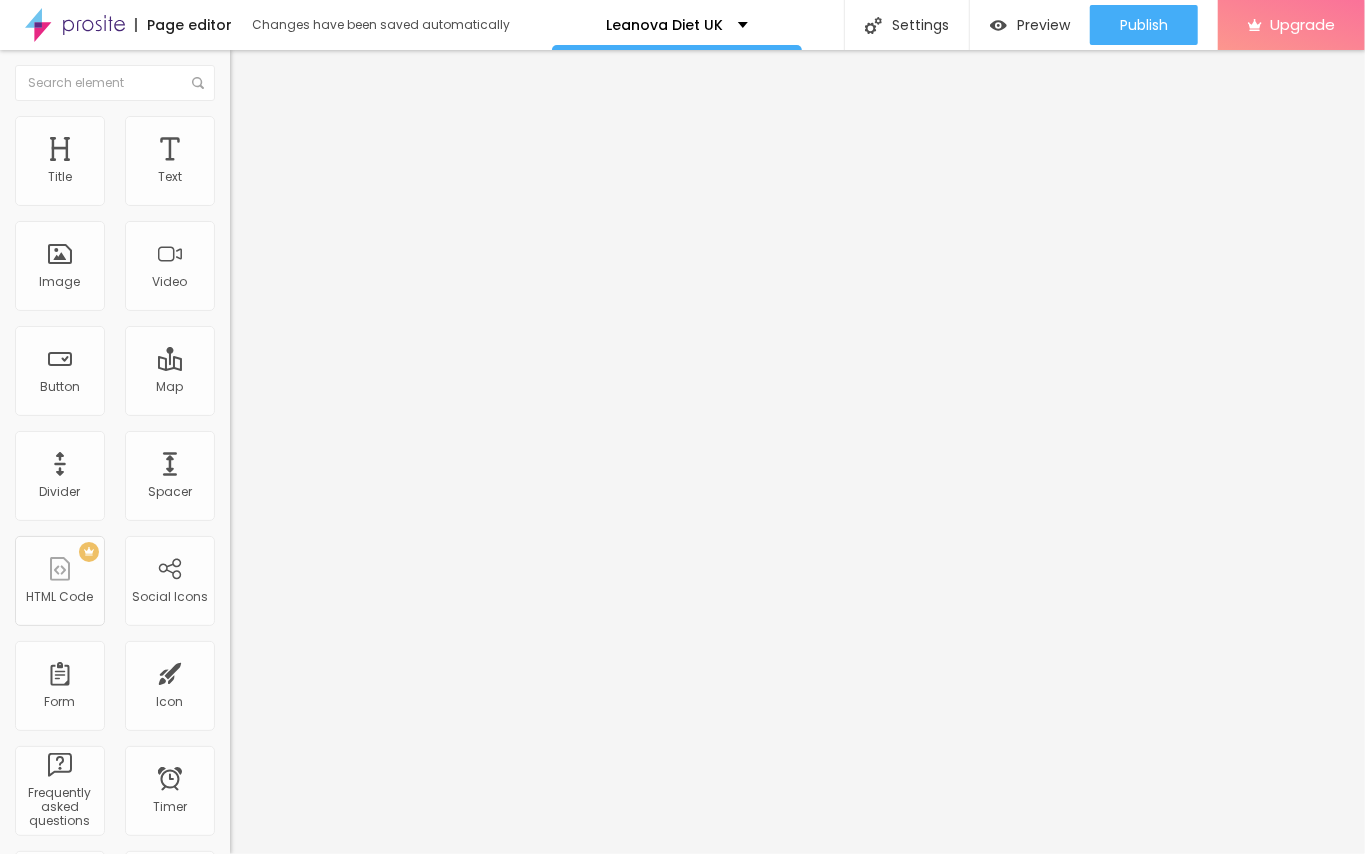 type on "60" 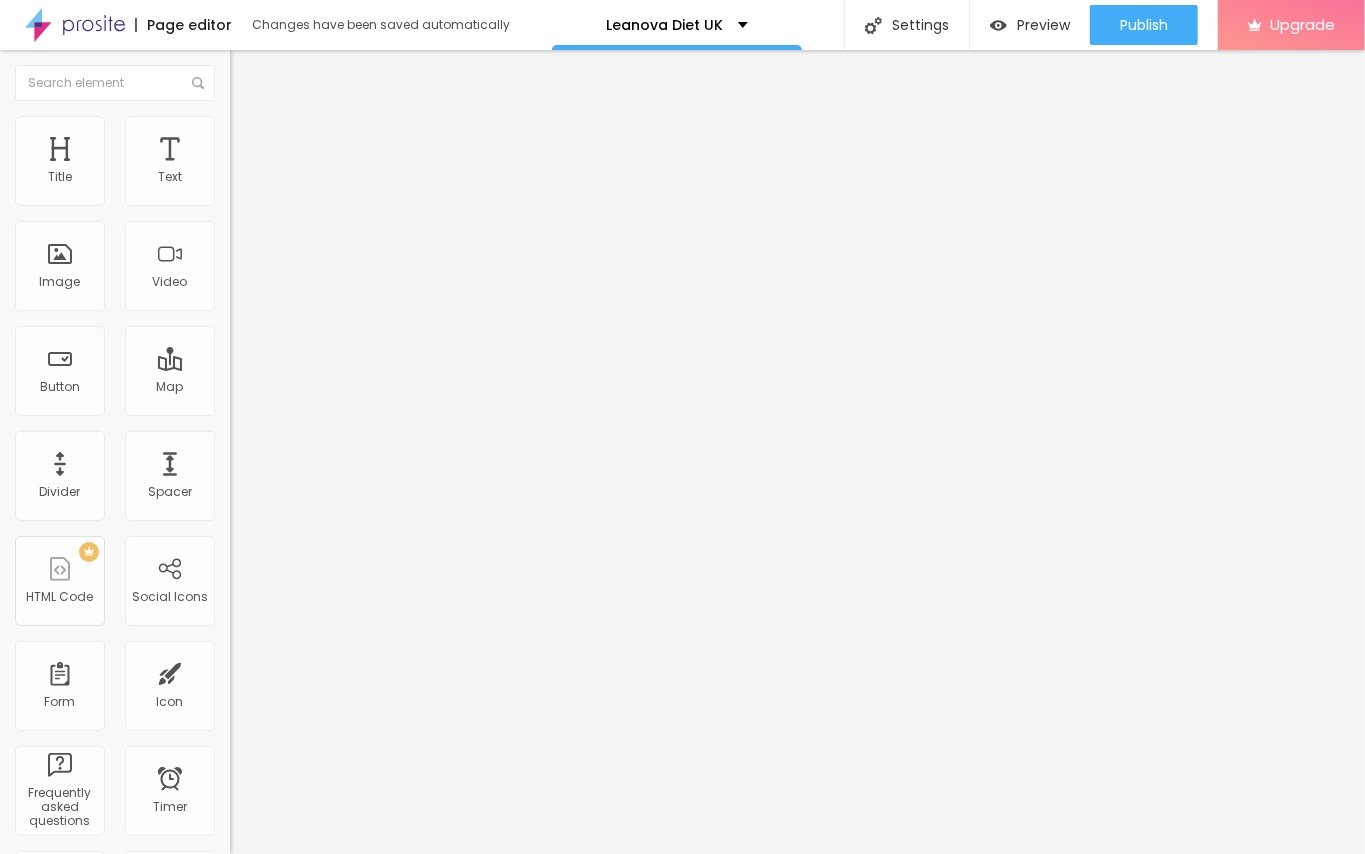 type on "55" 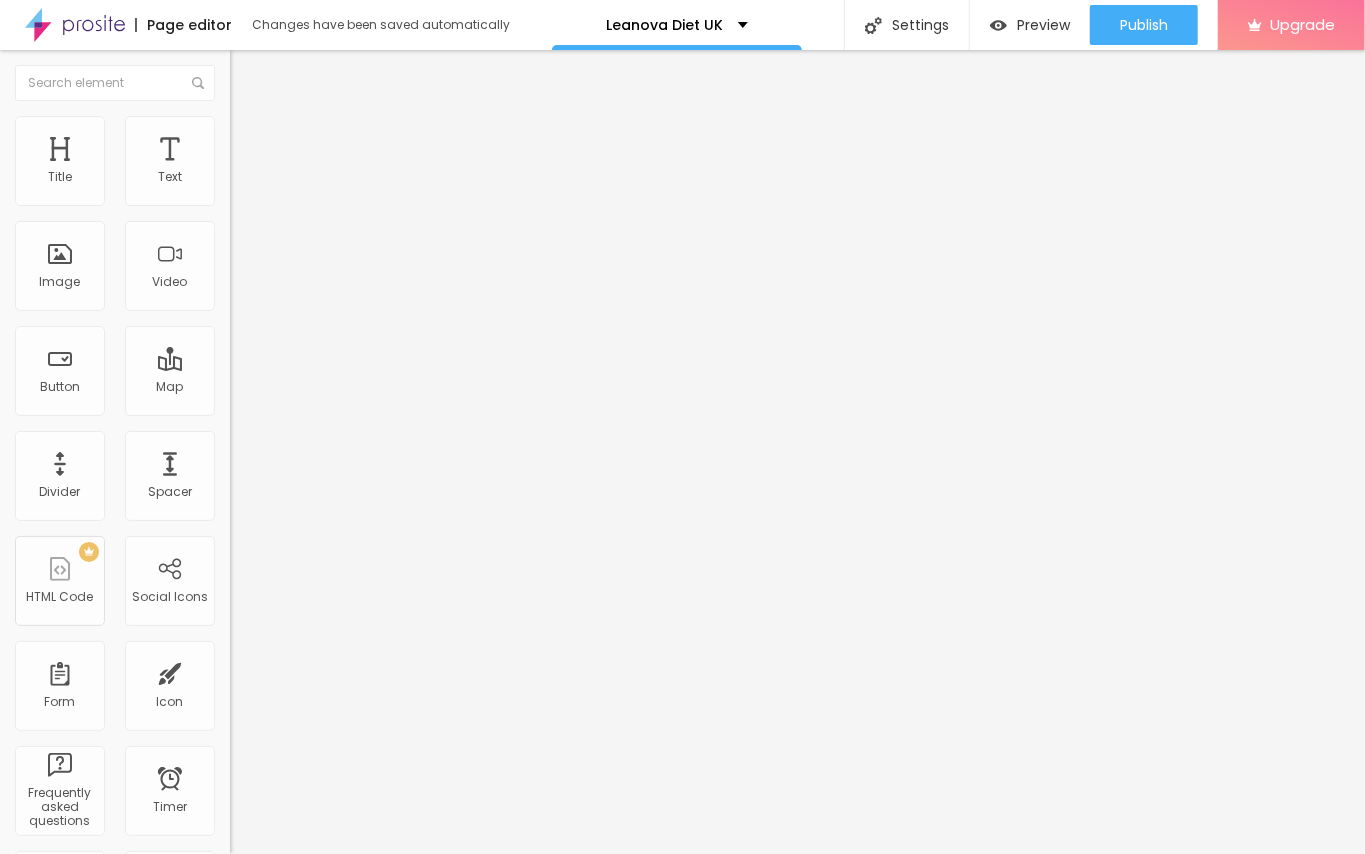 type on "50" 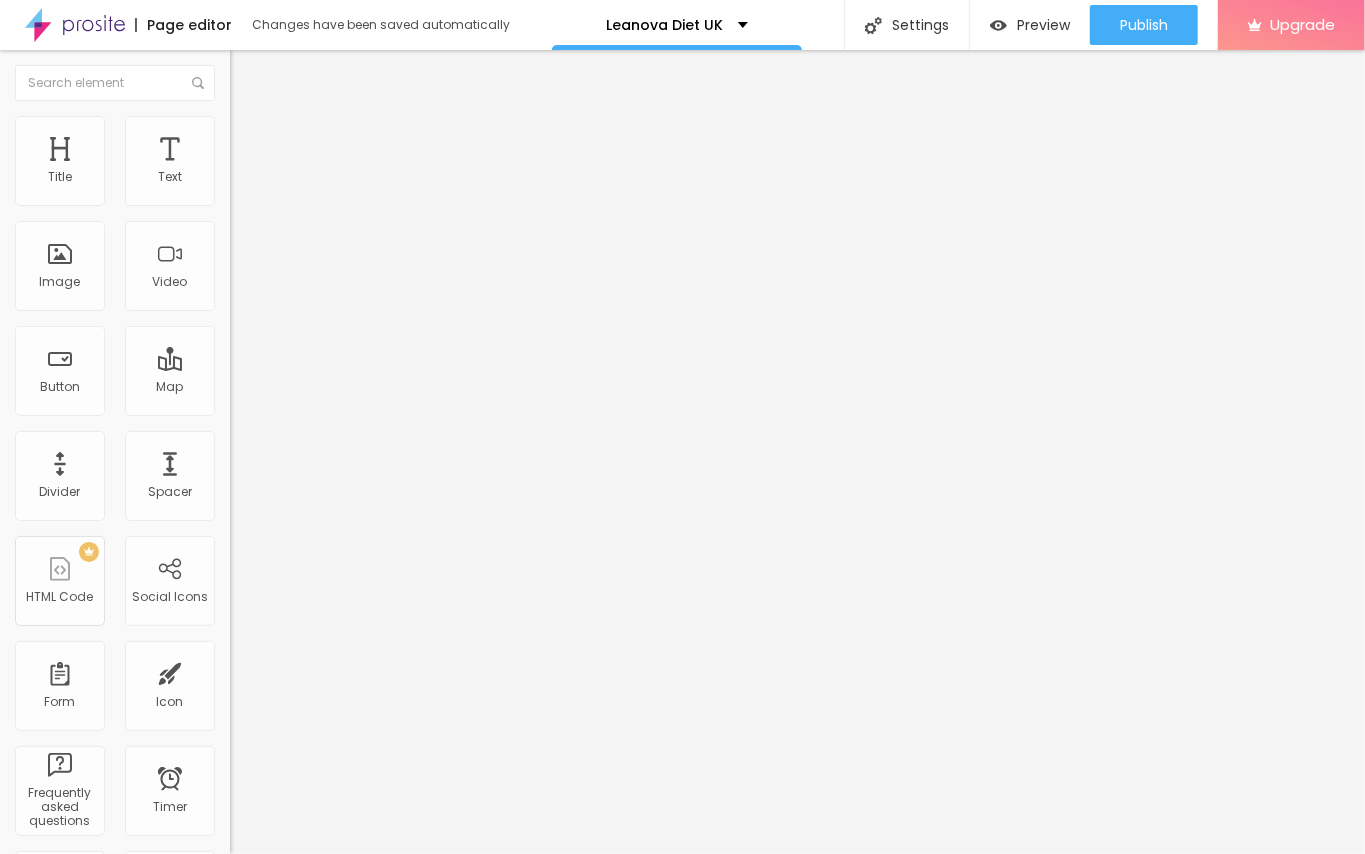 type on "45" 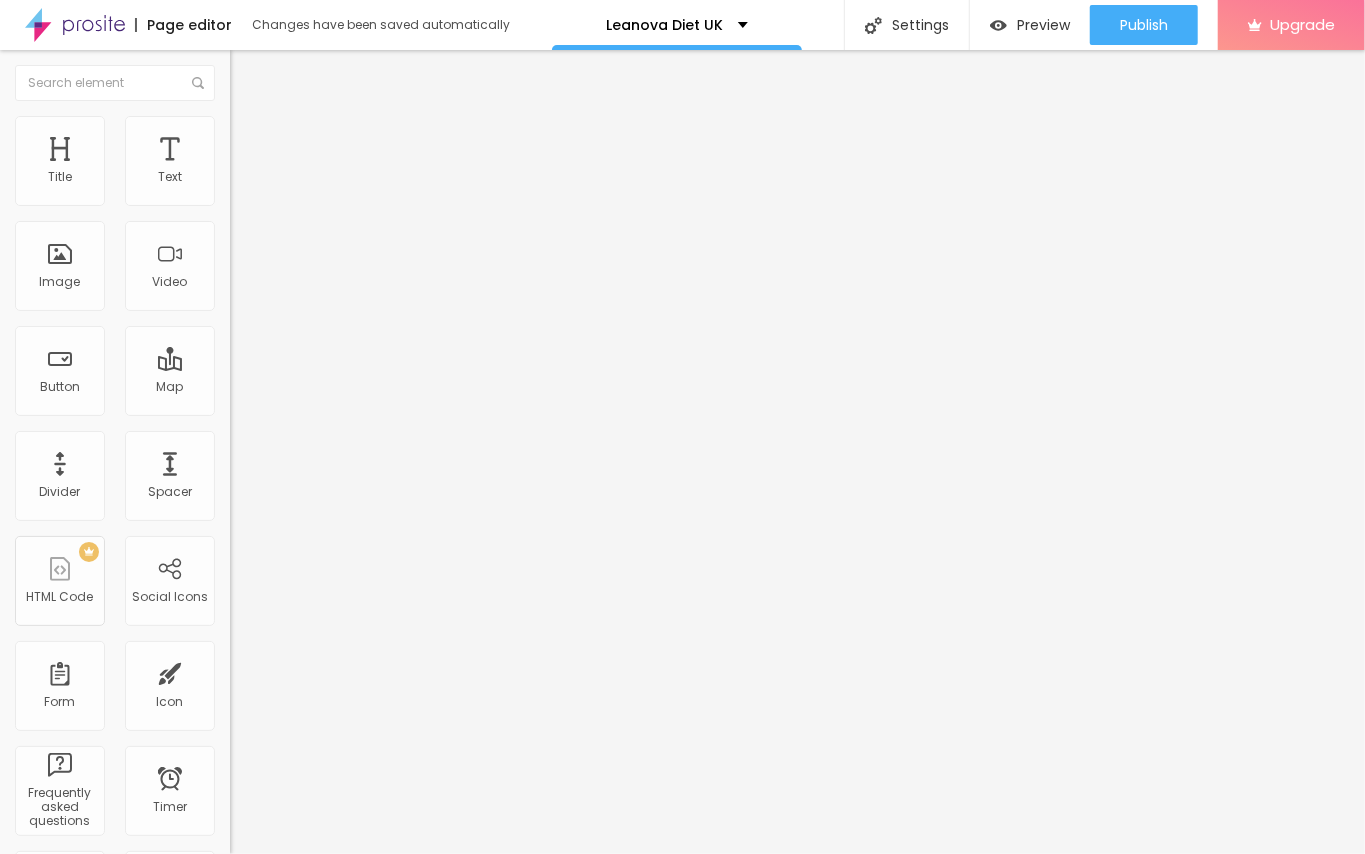 type on "45" 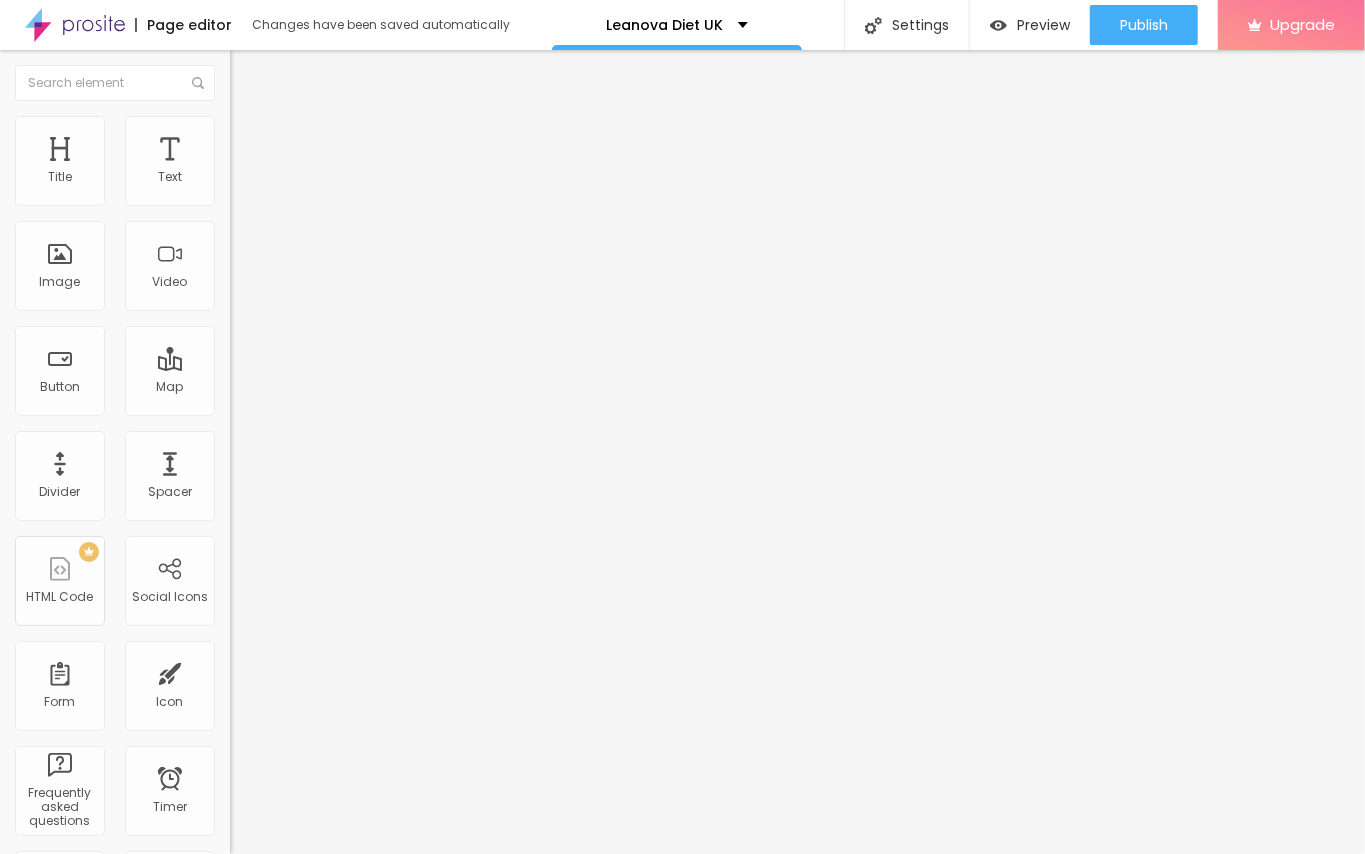 type on "40" 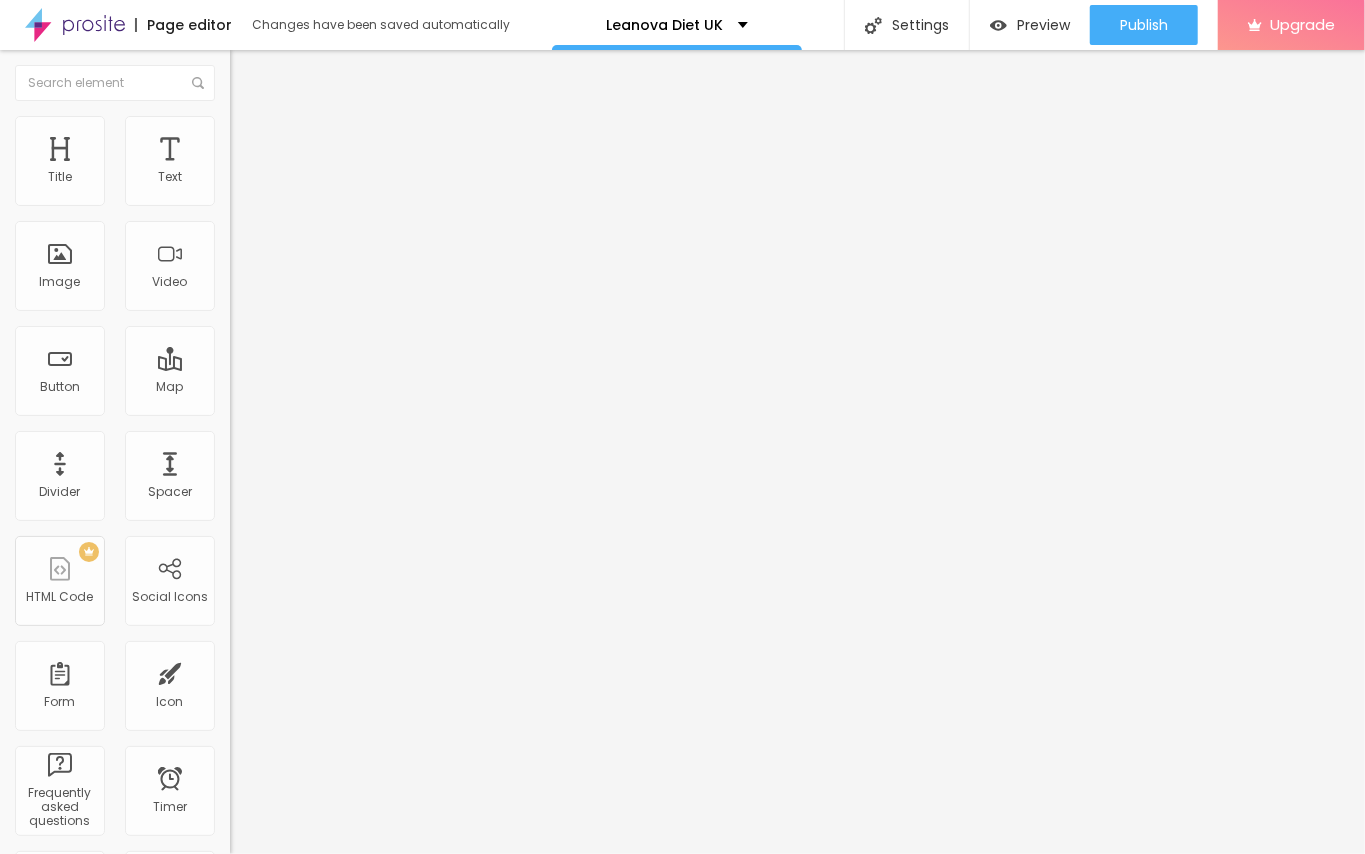 type on "35" 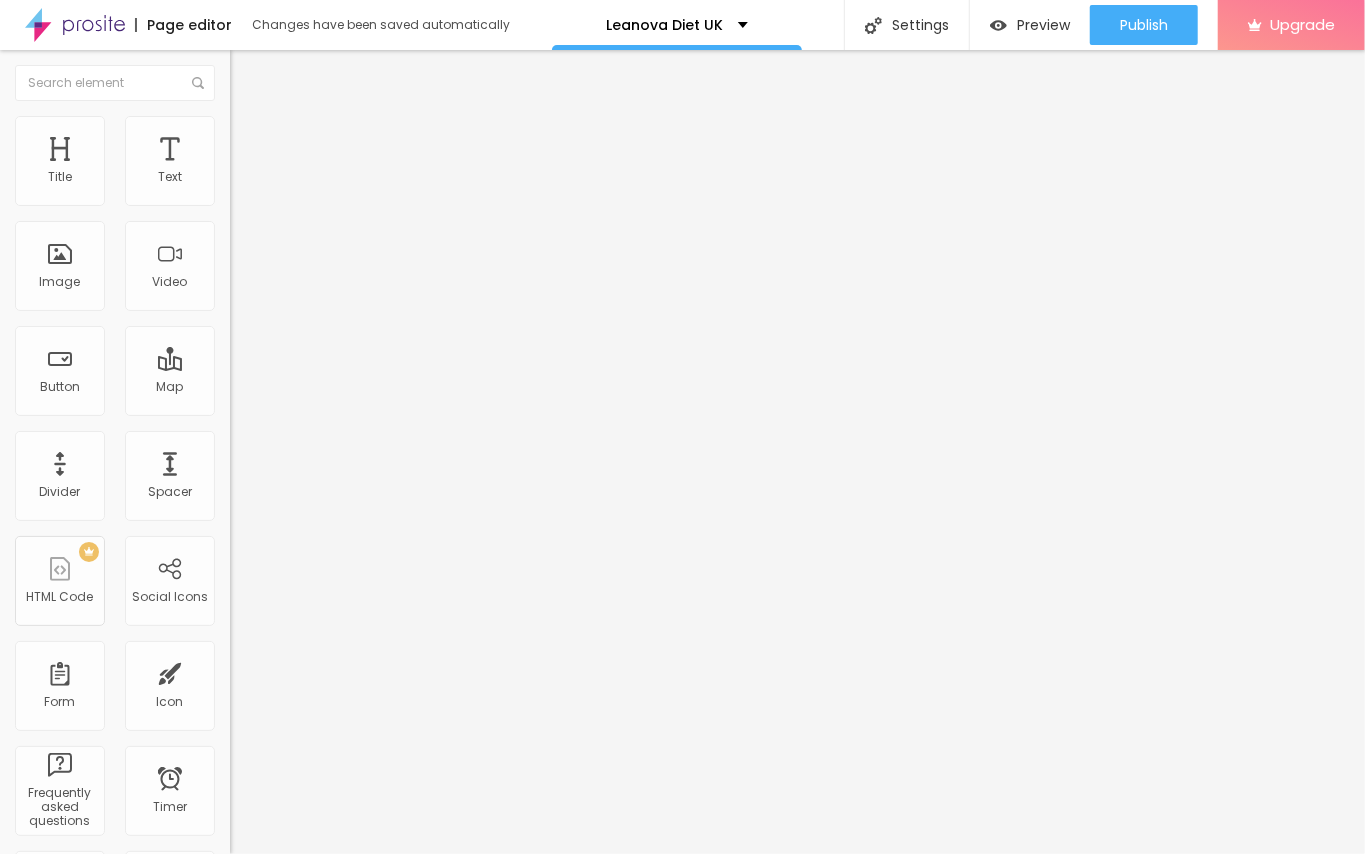 type on "30" 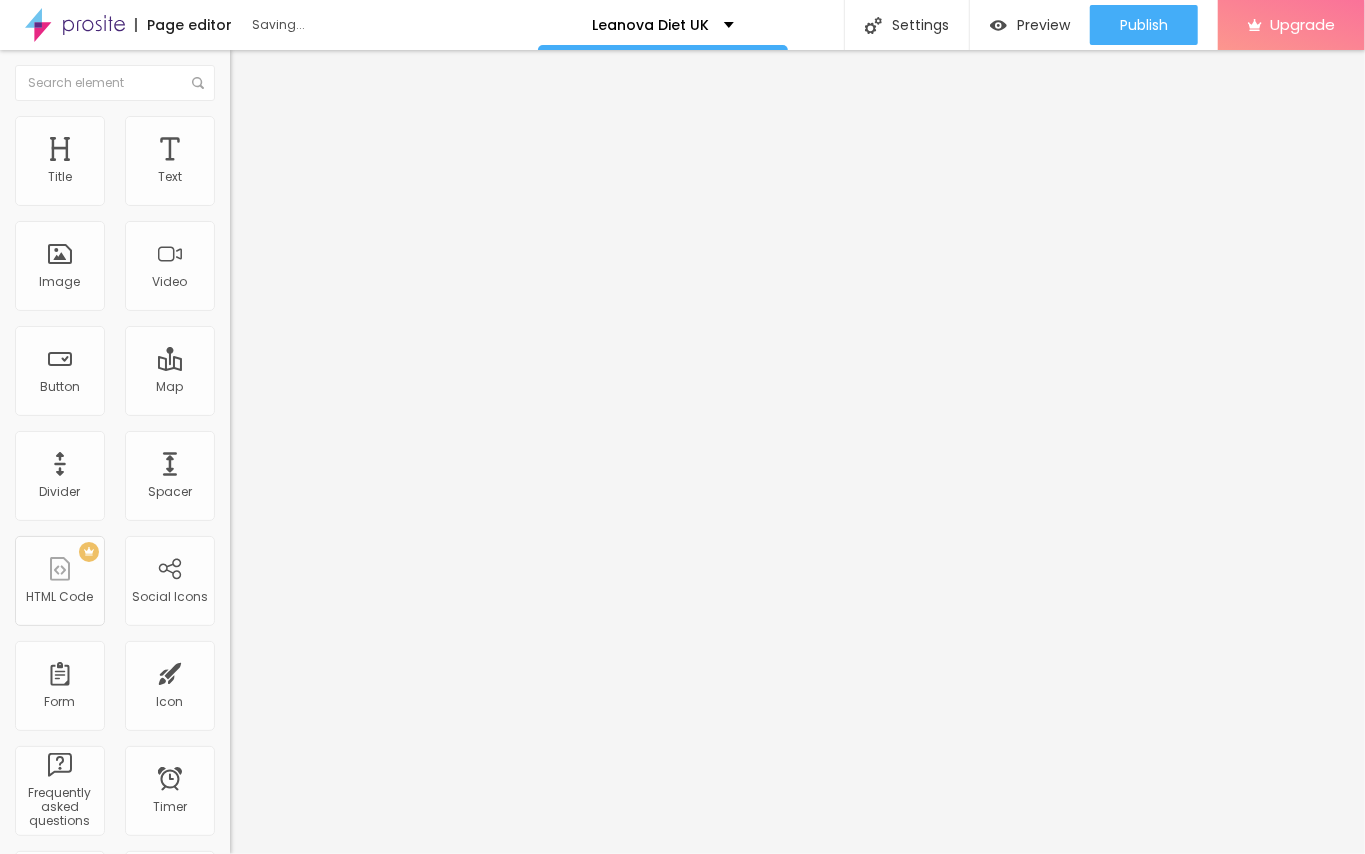drag, startPoint x: 142, startPoint y: 217, endPoint x: 44, endPoint y: 218, distance: 98.005104 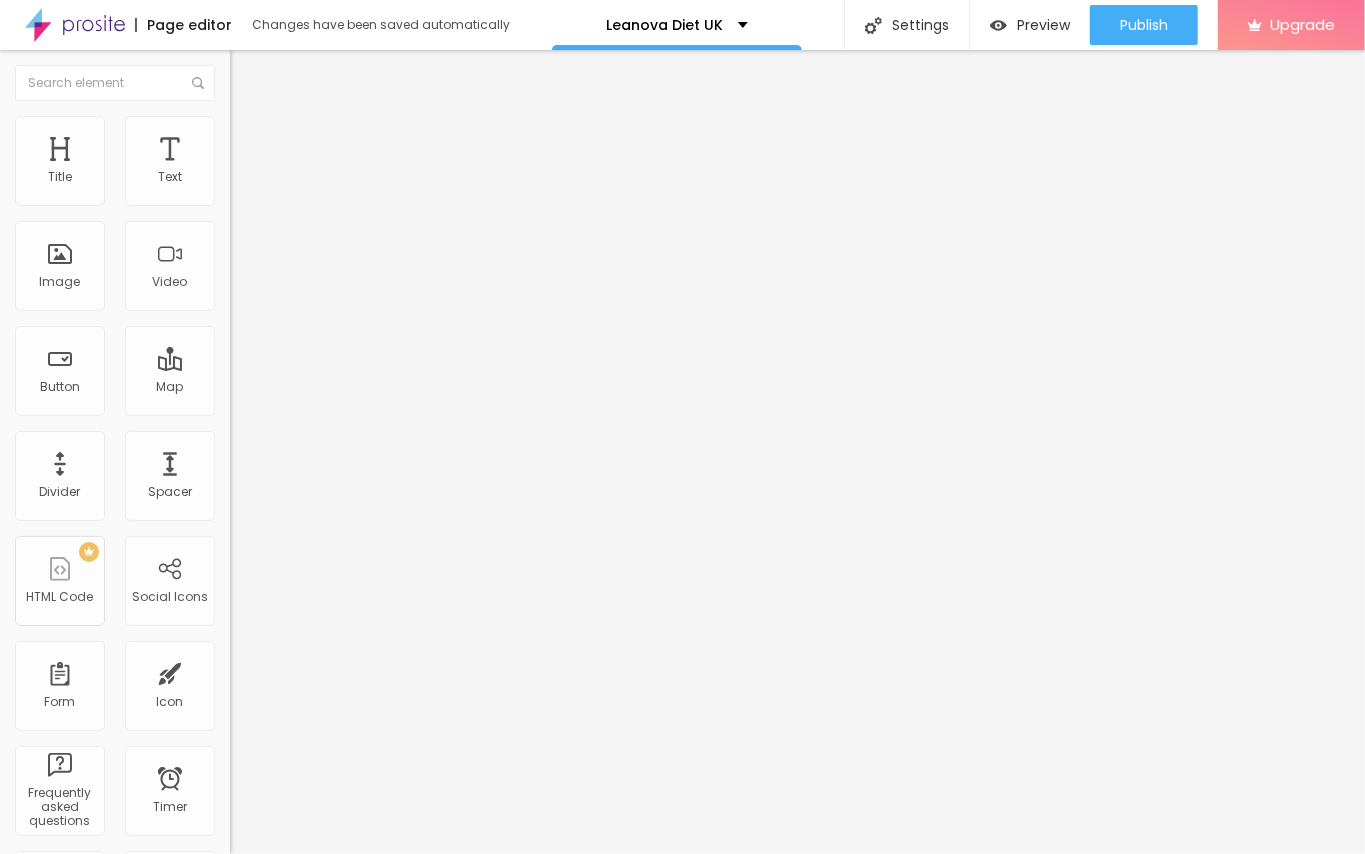 click at bounding box center (253, 73) 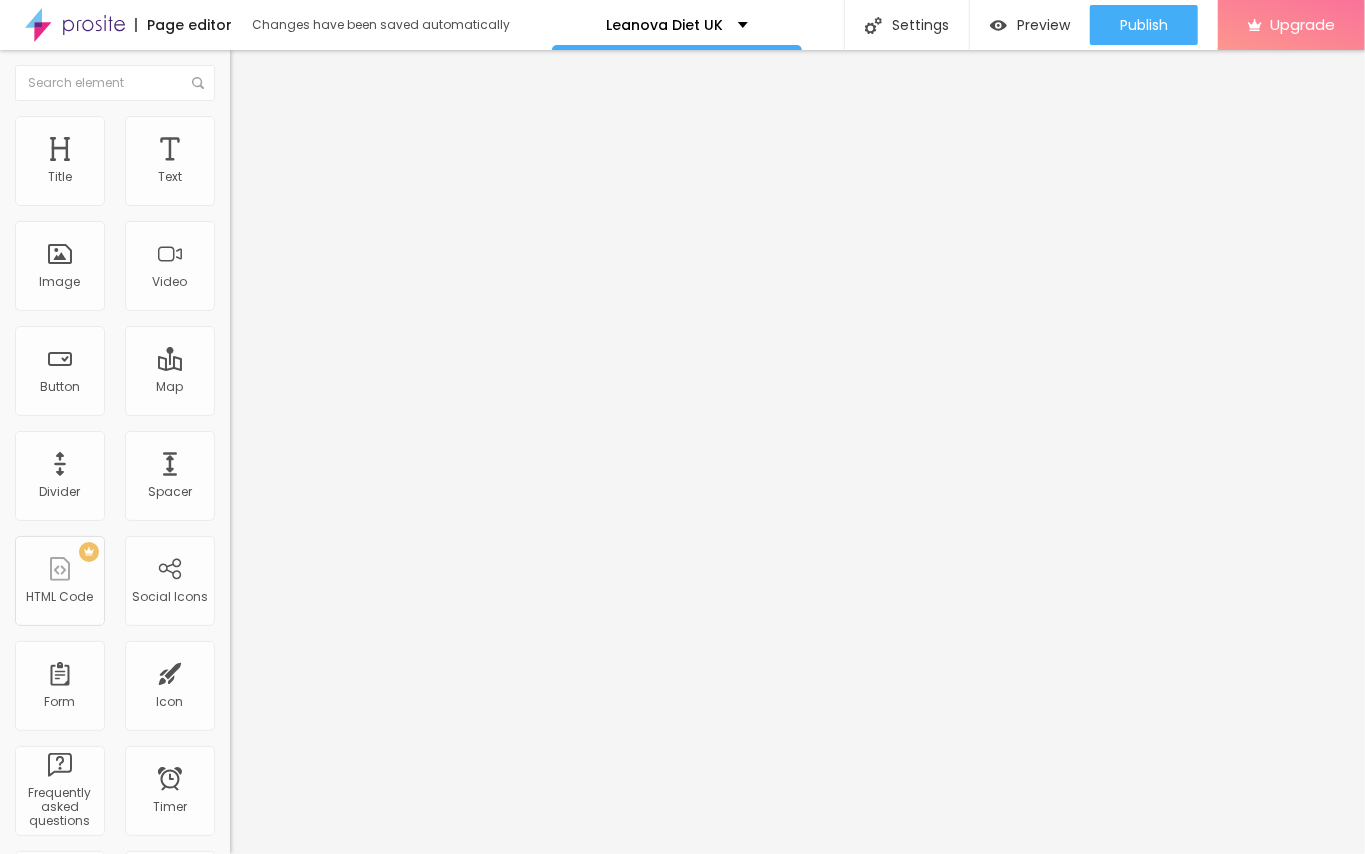 click at bounding box center [253, 73] 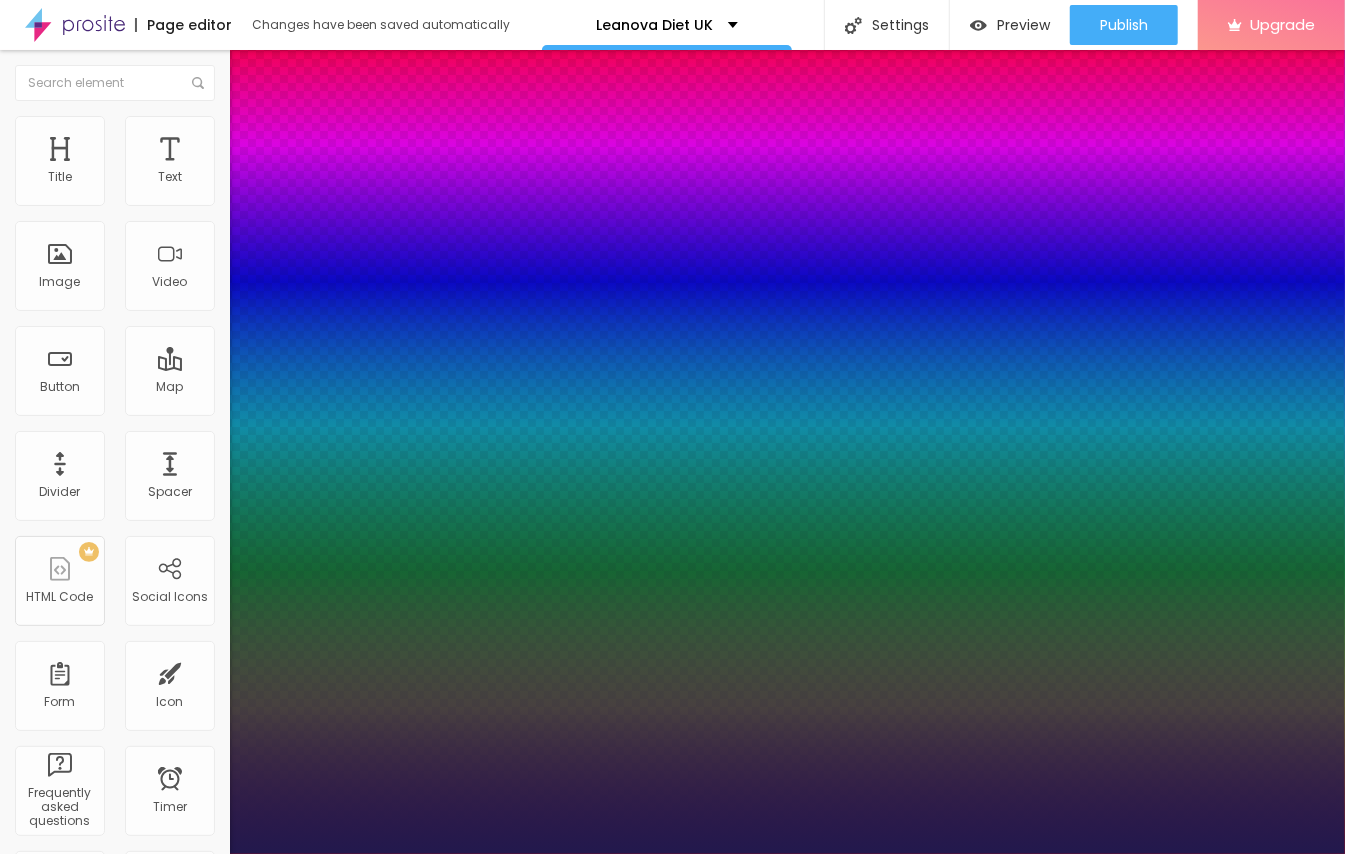 type on "1" 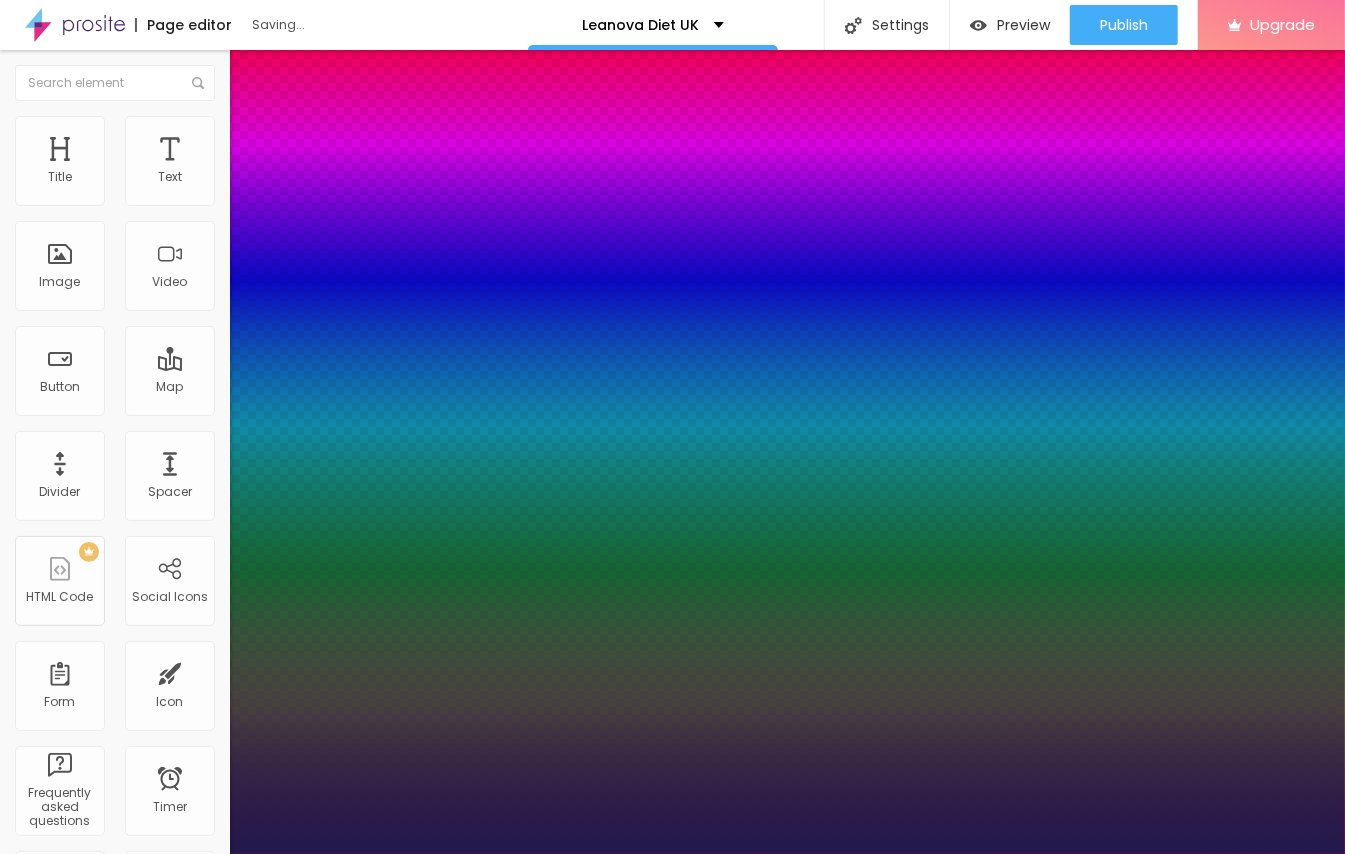 type on "1" 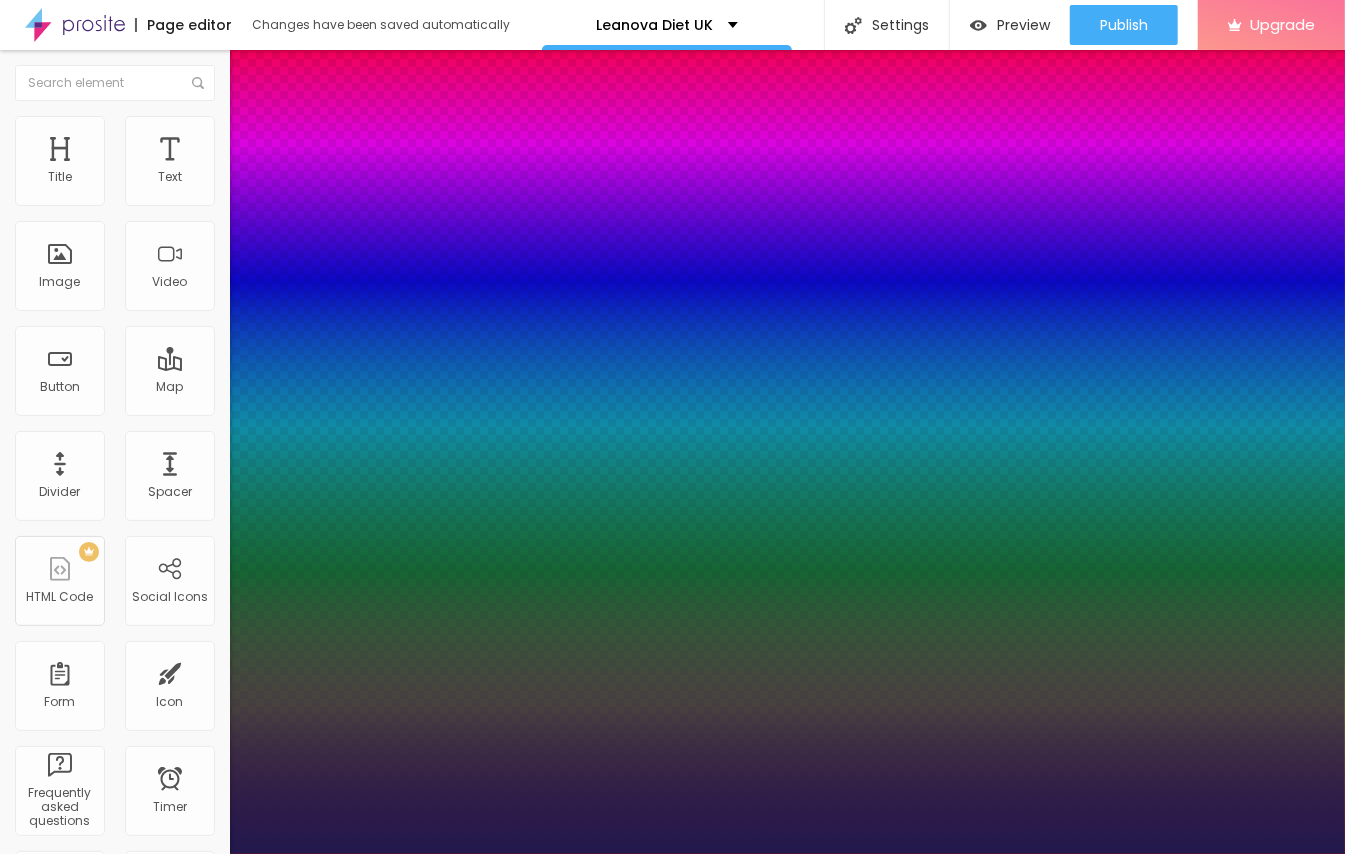 click at bounding box center [672, 854] 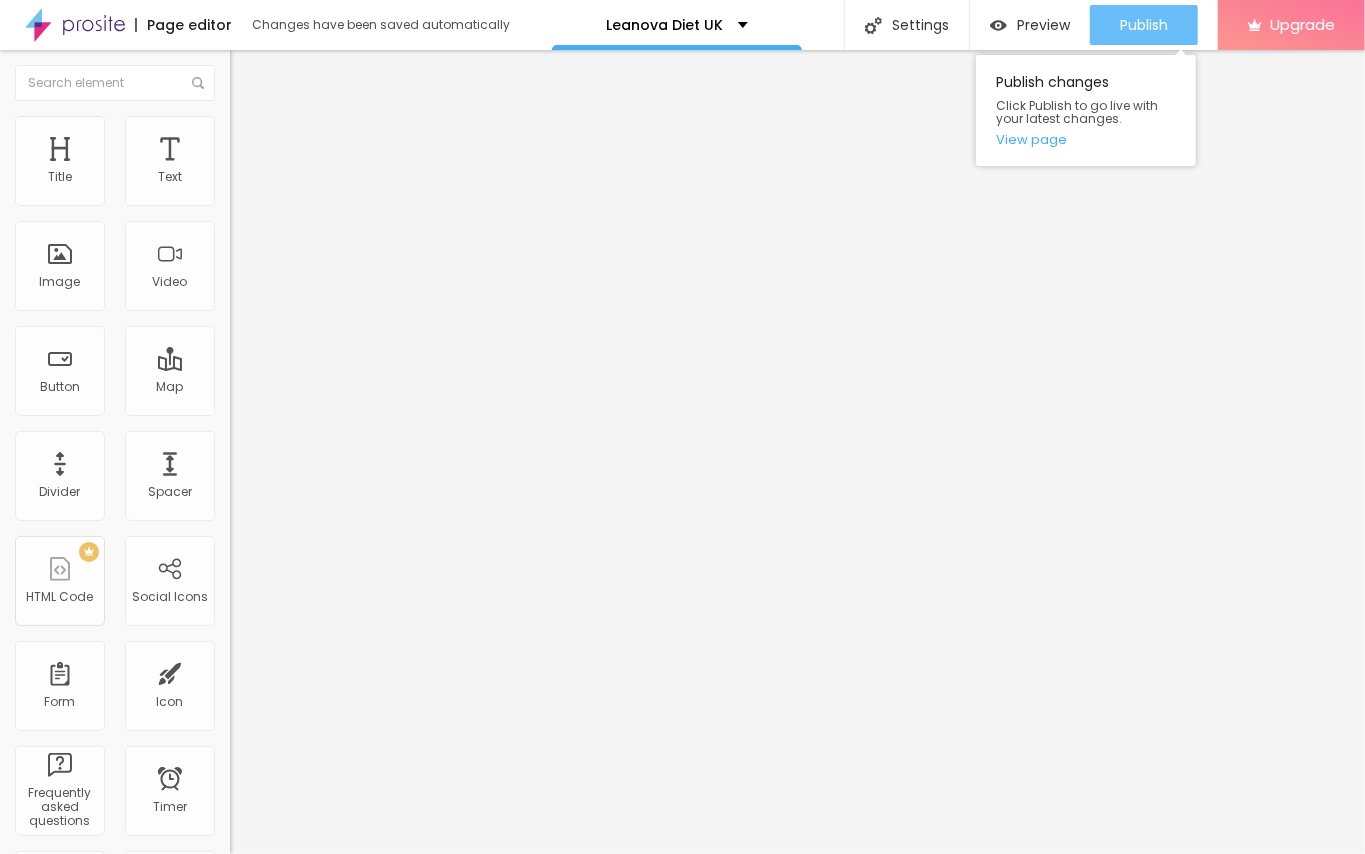 click on "Publish" at bounding box center (1144, 25) 